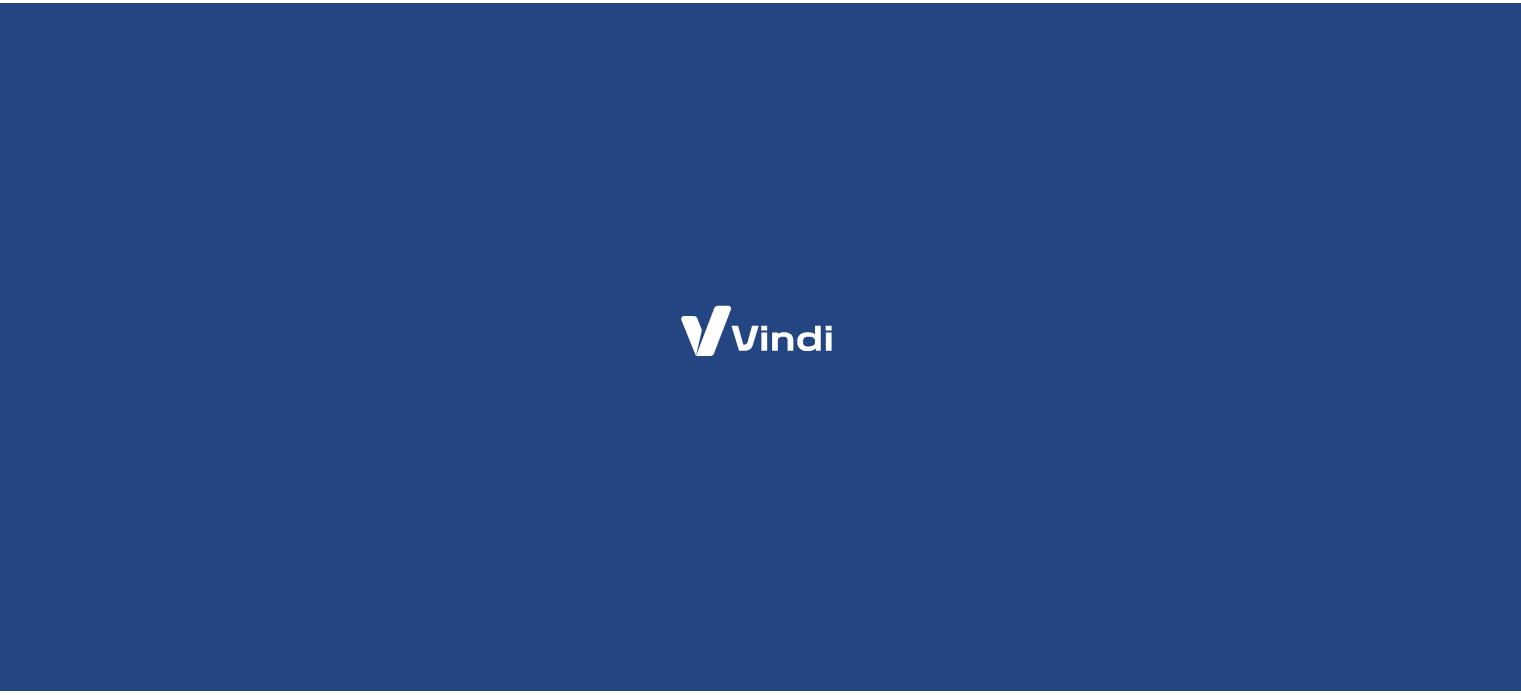 scroll, scrollTop: 0, scrollLeft: 0, axis: both 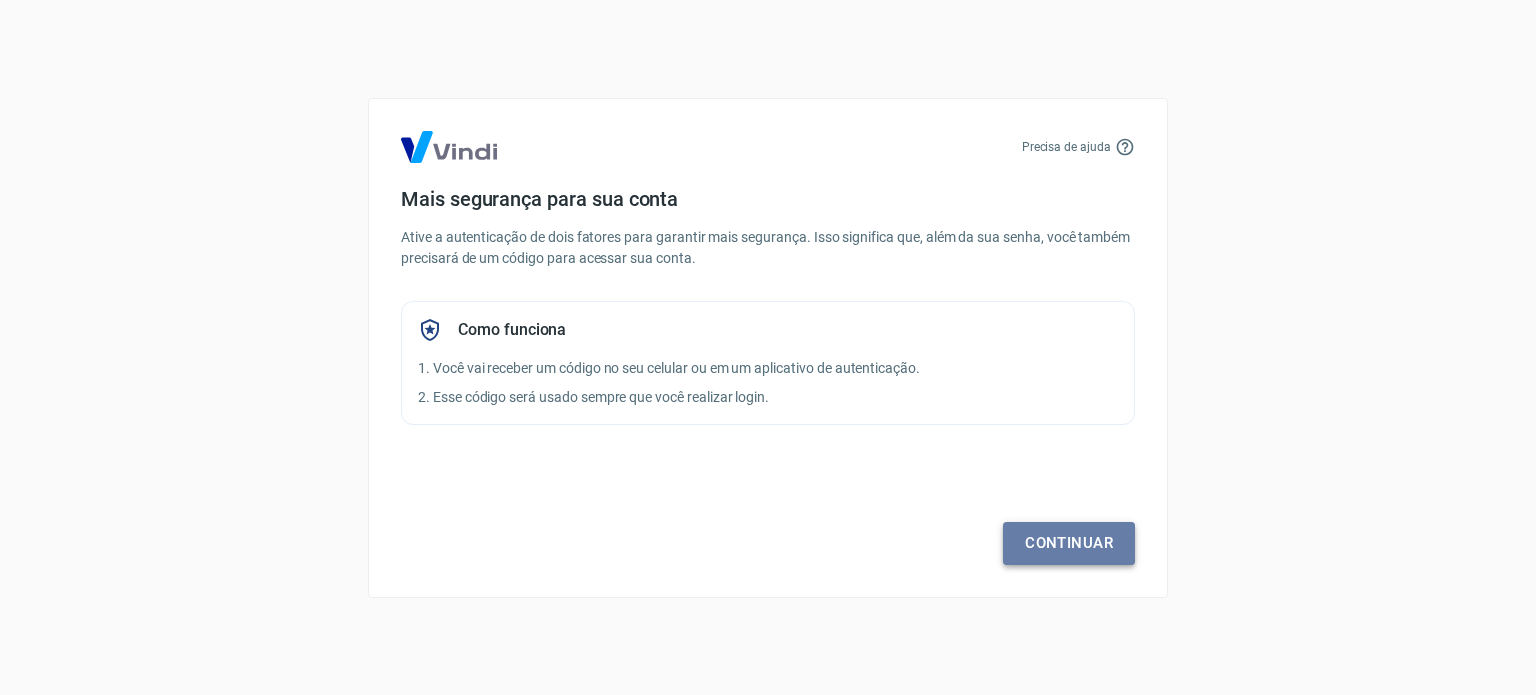 click on "Continuar" at bounding box center (1069, 543) 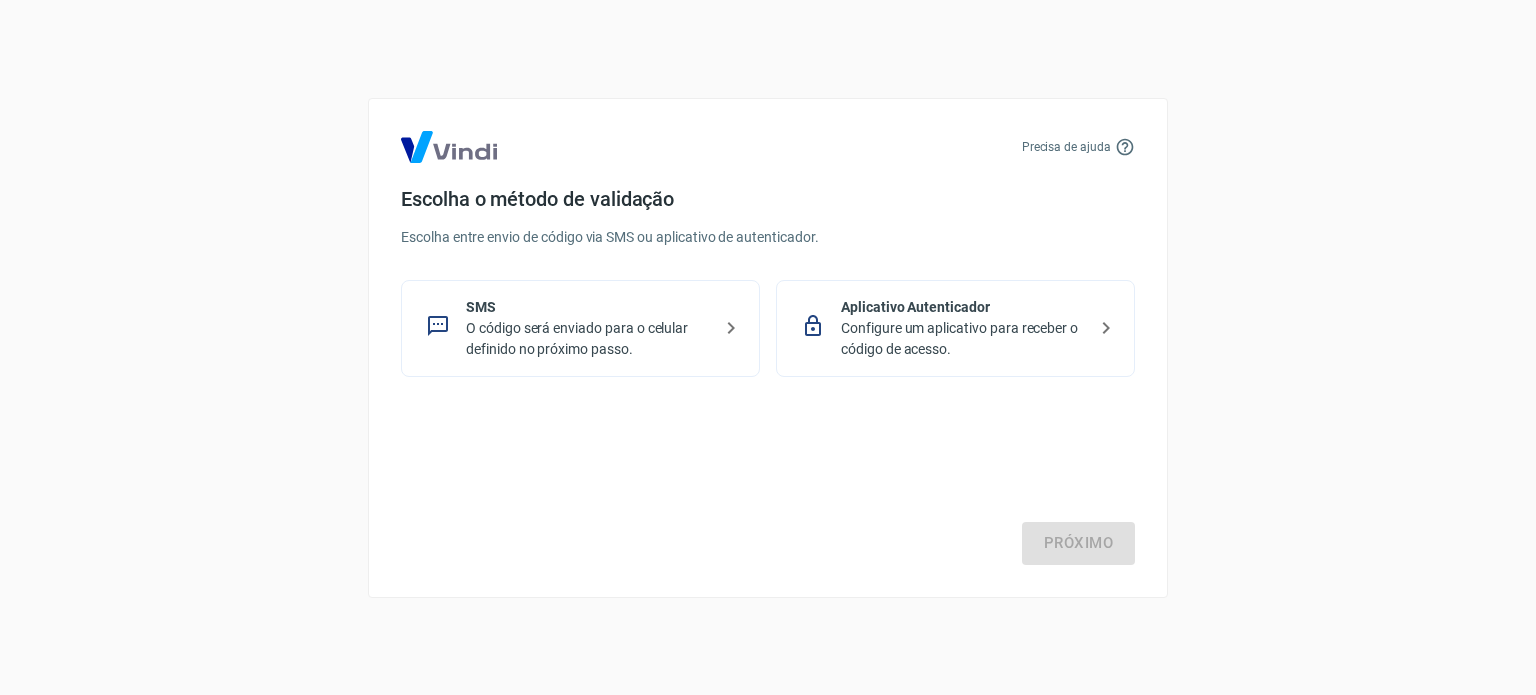 click on "O código será enviado para o celular definido no próximo passo." at bounding box center [588, 339] 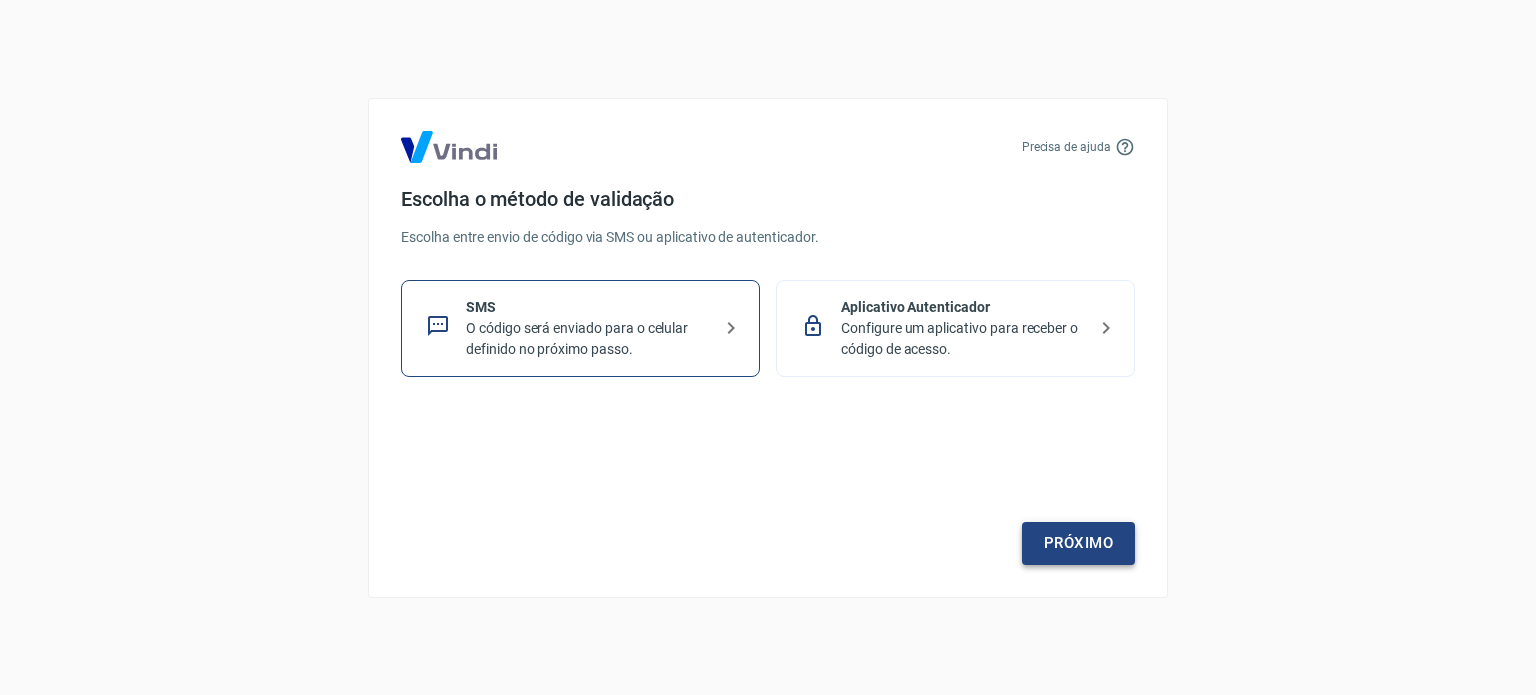 click on "Próximo" at bounding box center (1078, 543) 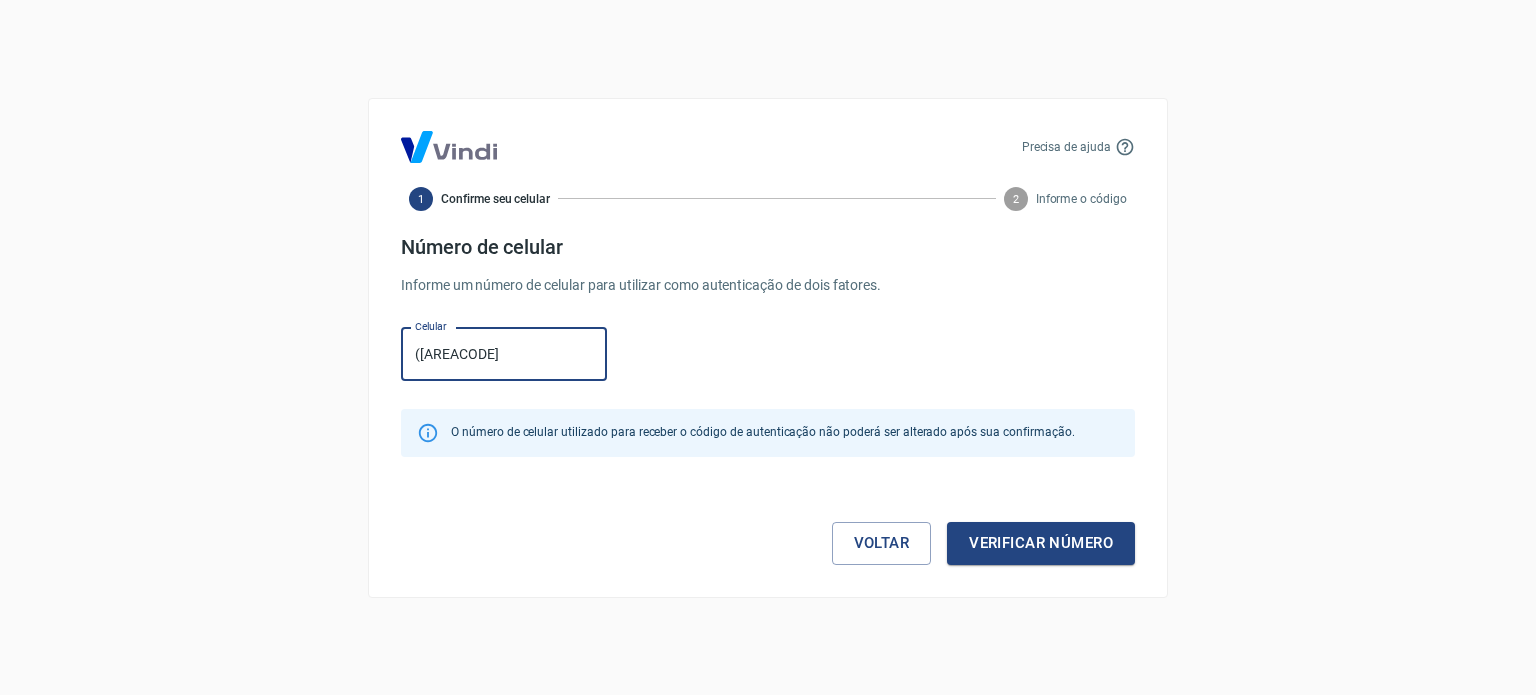 type on "([PHONE]) [PHONE]" 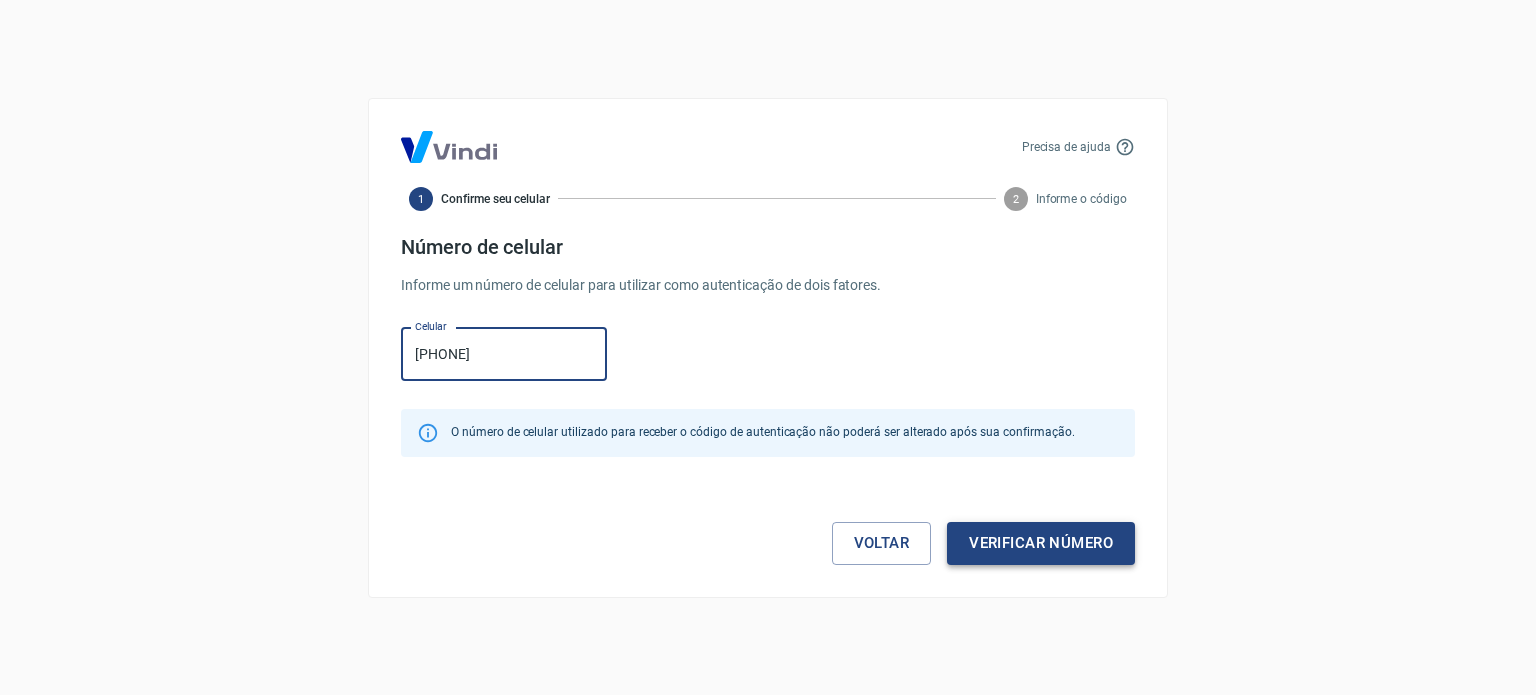 click on "Verificar número" at bounding box center [1041, 543] 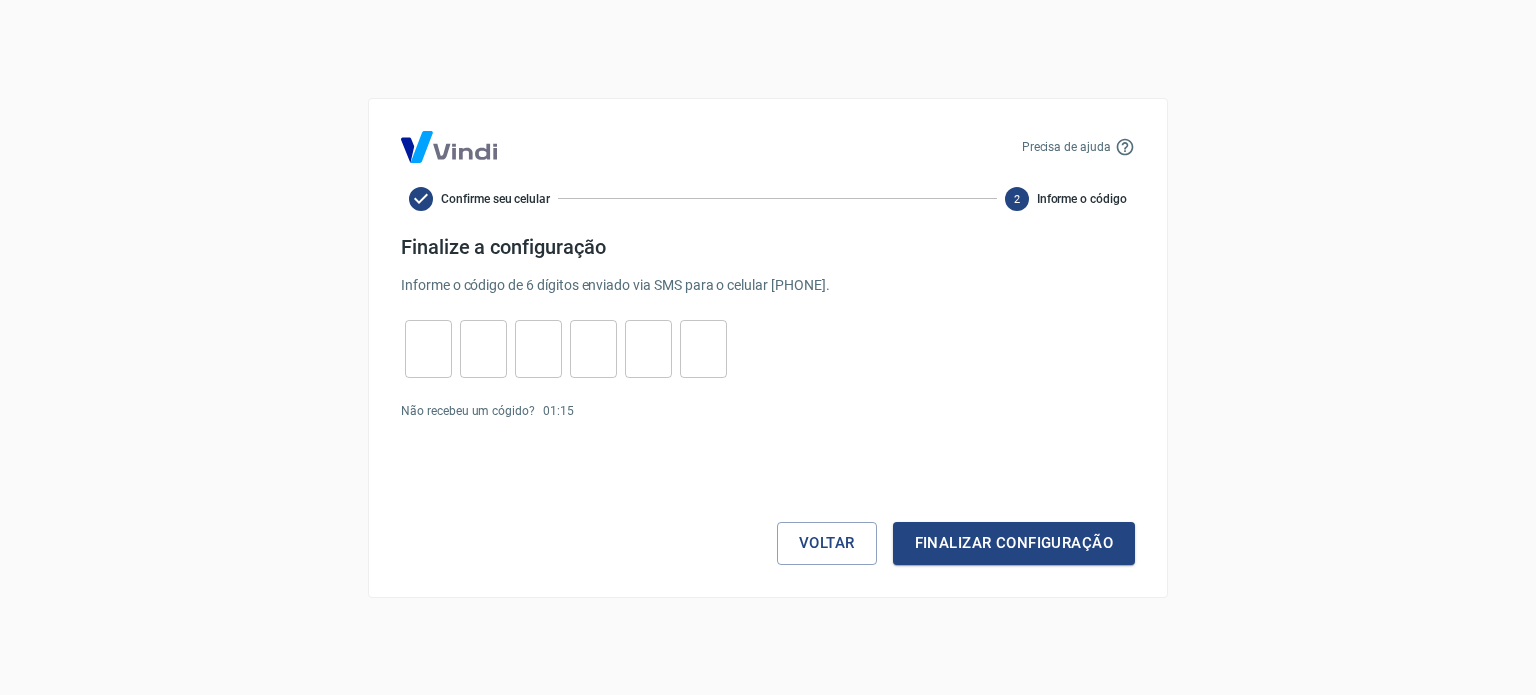 click at bounding box center (428, 348) 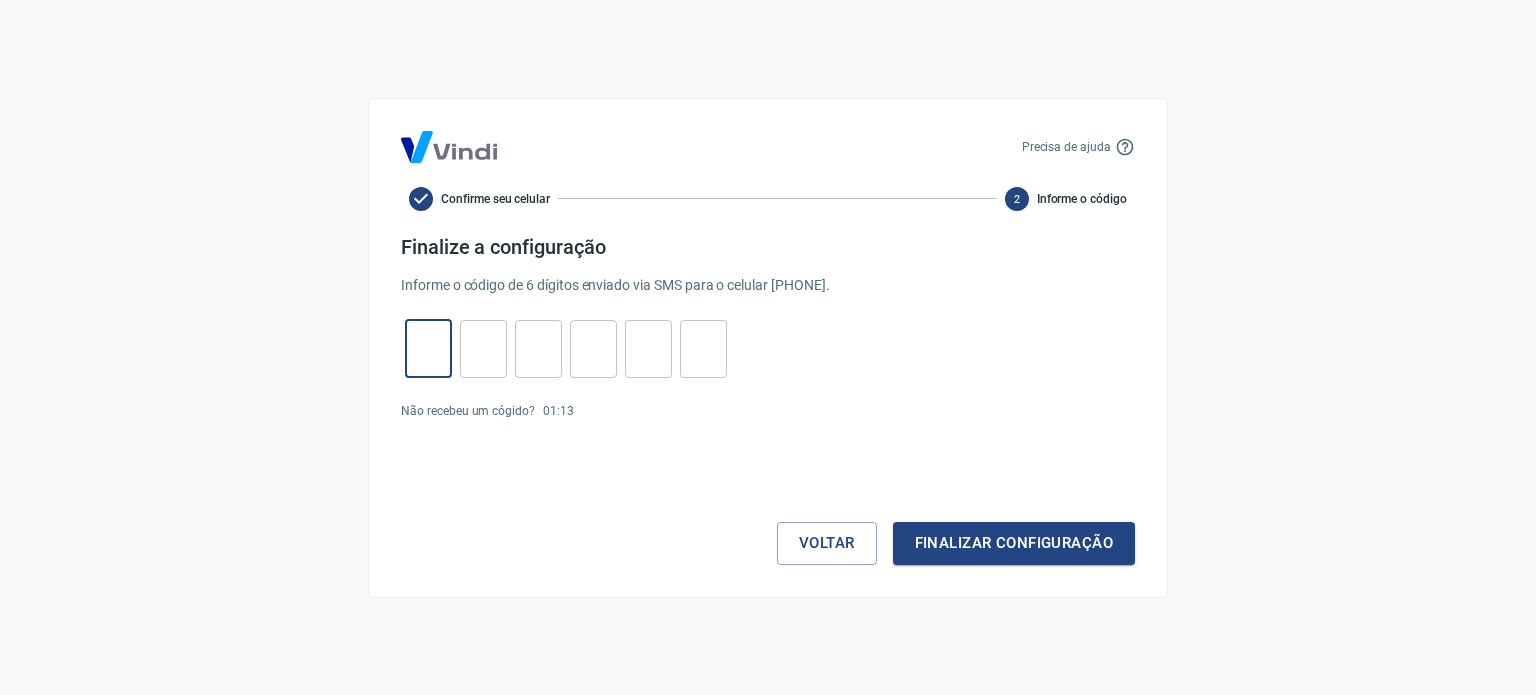 type on "9" 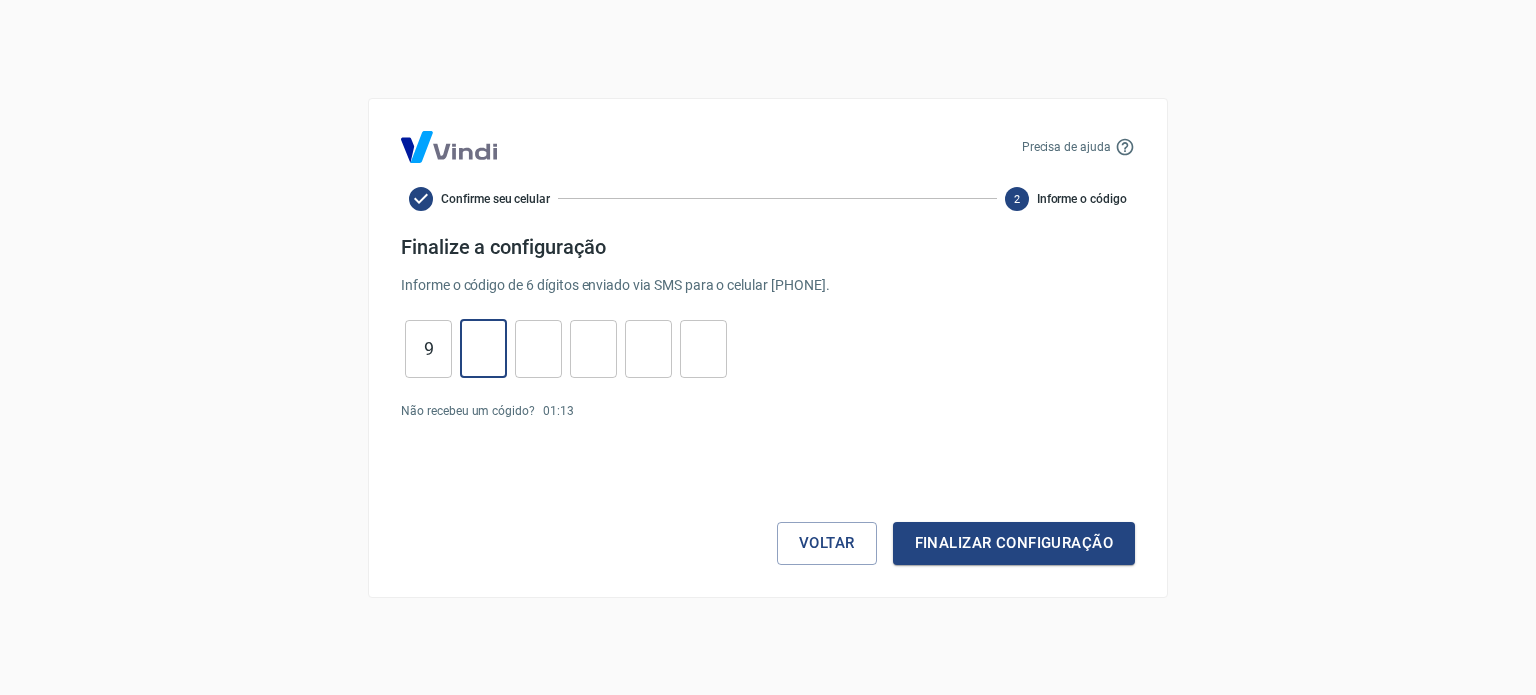 type on "7" 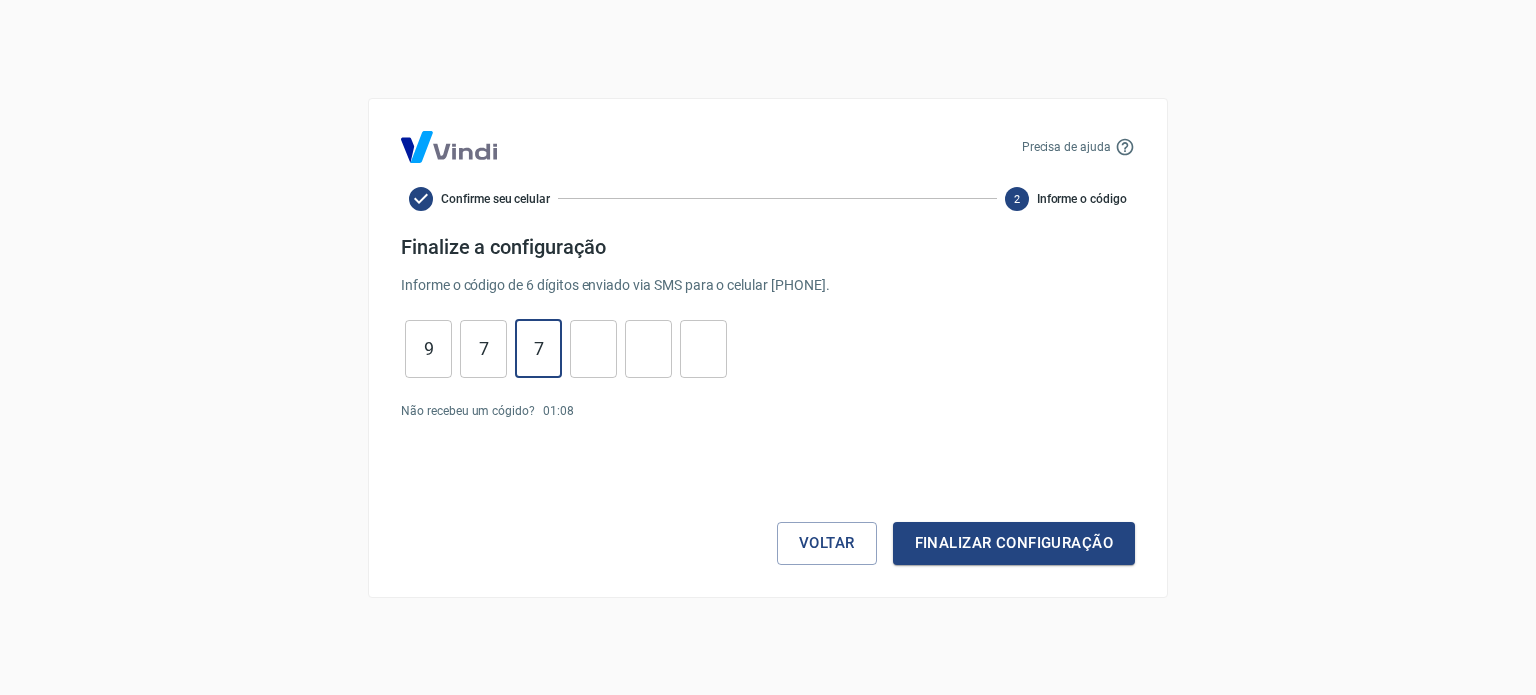 drag, startPoint x: 528, startPoint y: 340, endPoint x: 554, endPoint y: 343, distance: 26.172504 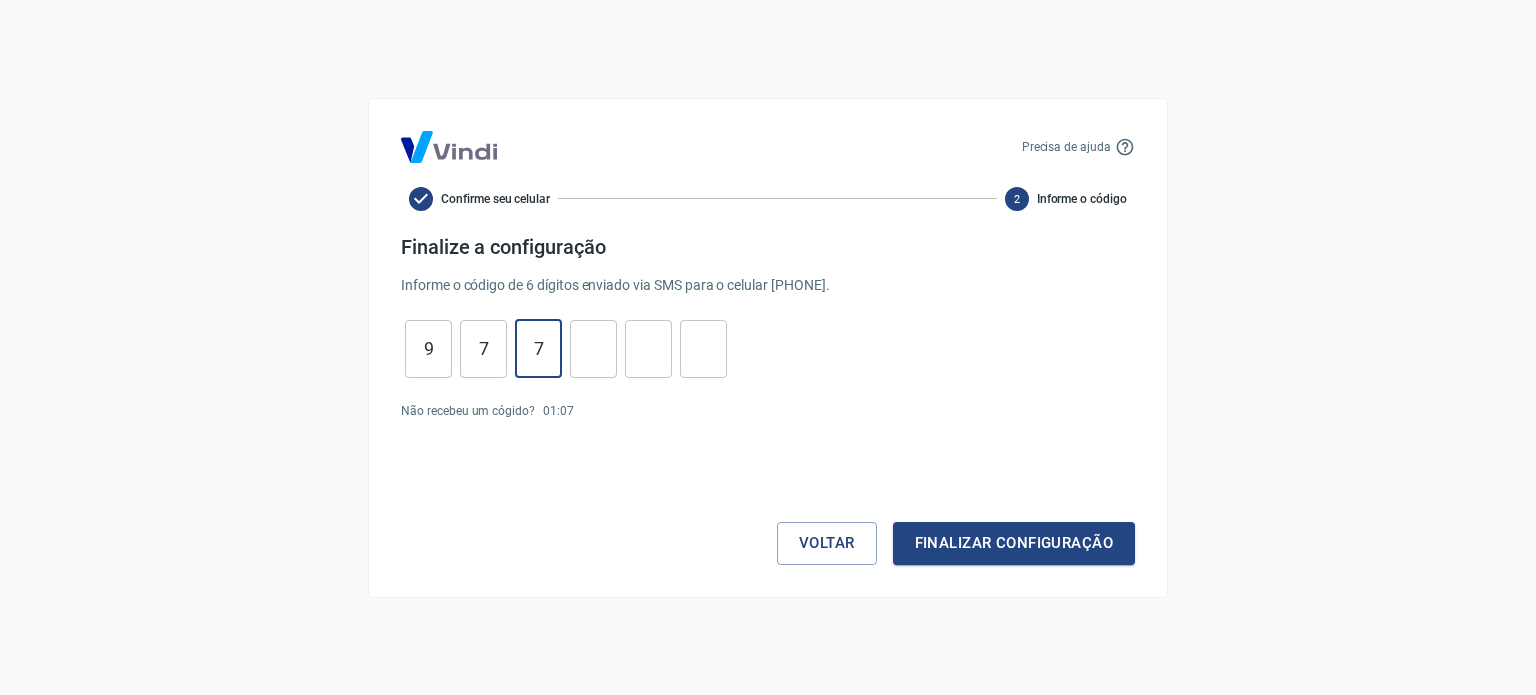 type on "1" 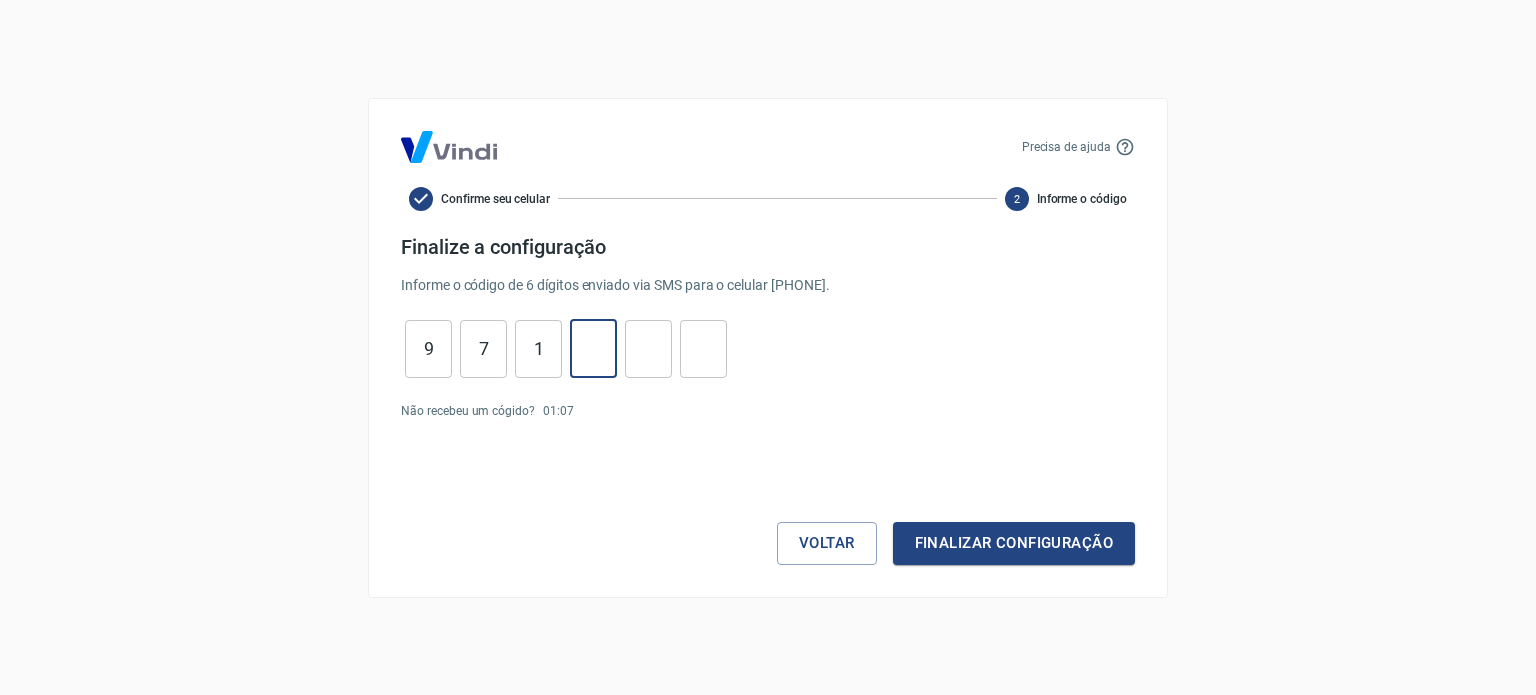 type on "2" 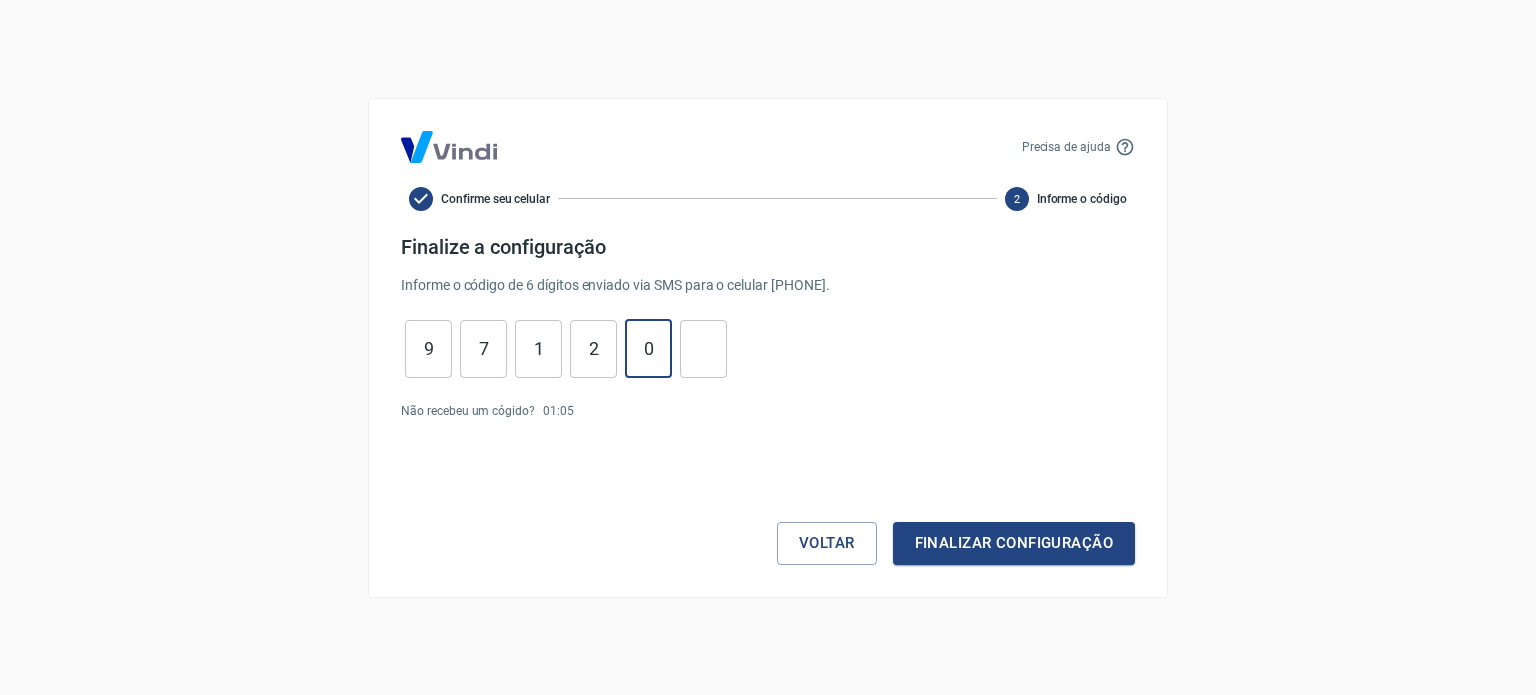 type on "0" 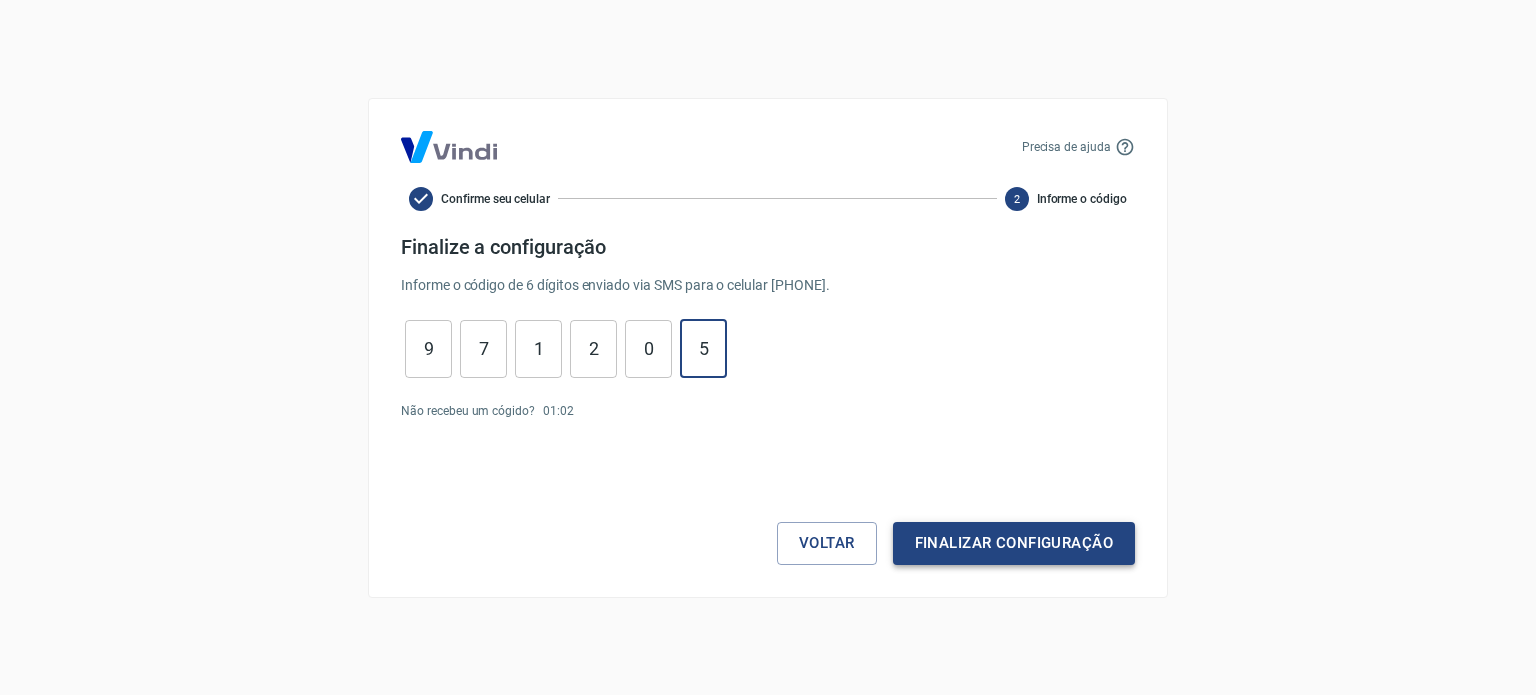 type on "5" 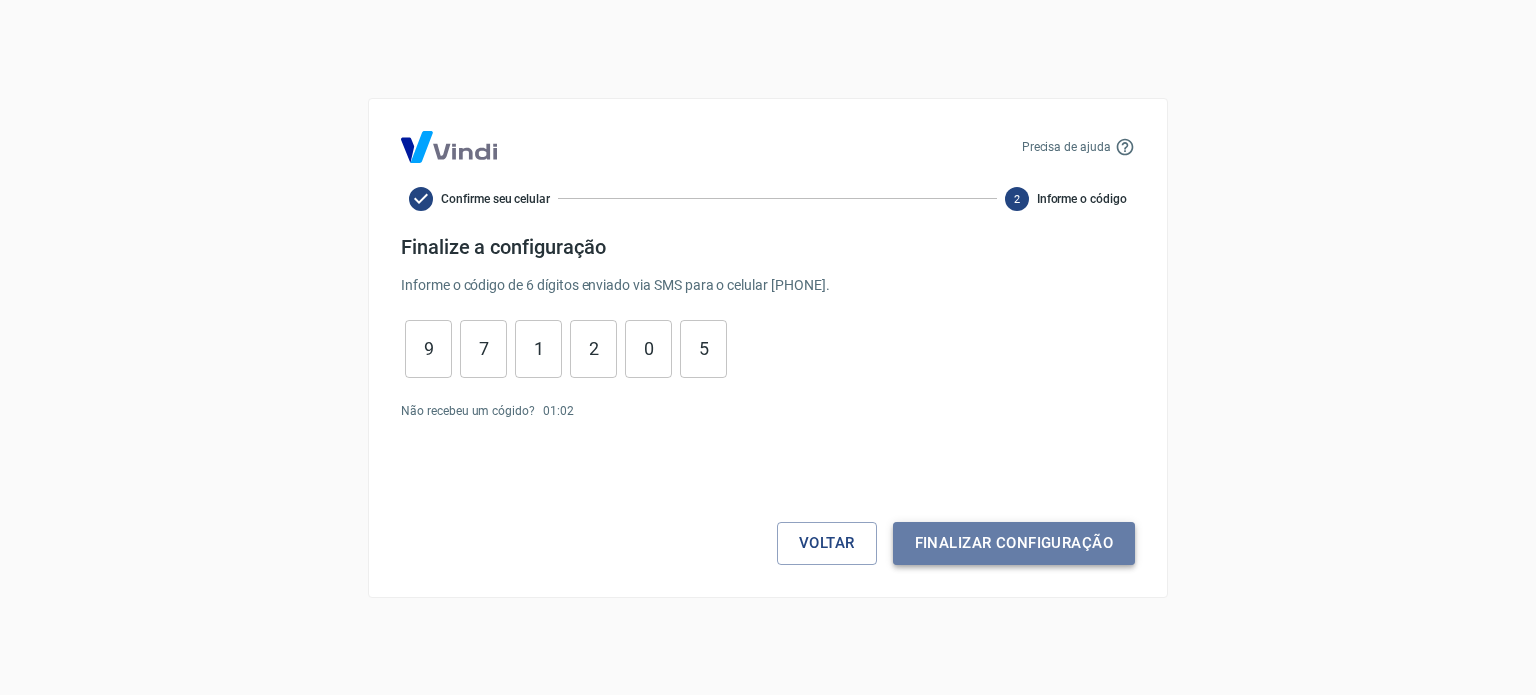 click on "Finalizar configuração" at bounding box center [1014, 543] 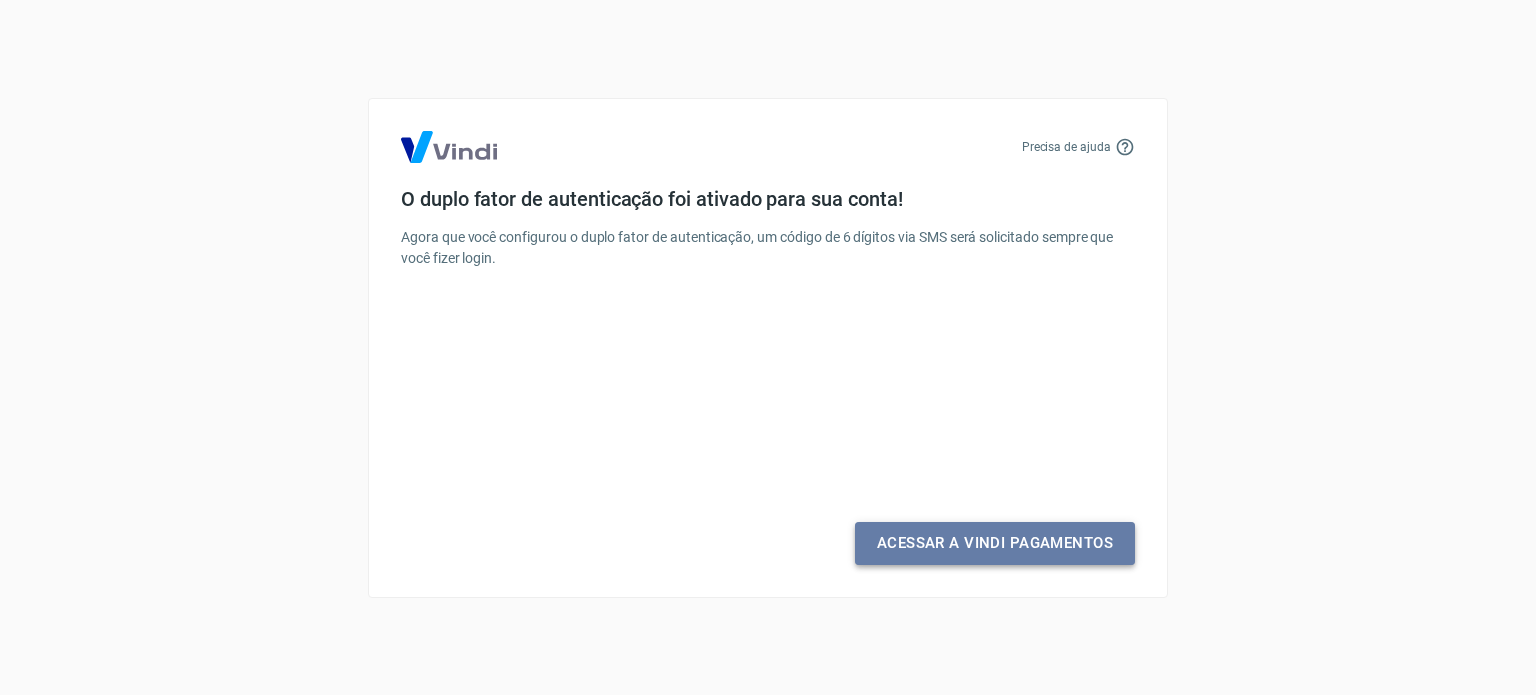 click on "Acessar a Vindi Pagamentos" at bounding box center [995, 543] 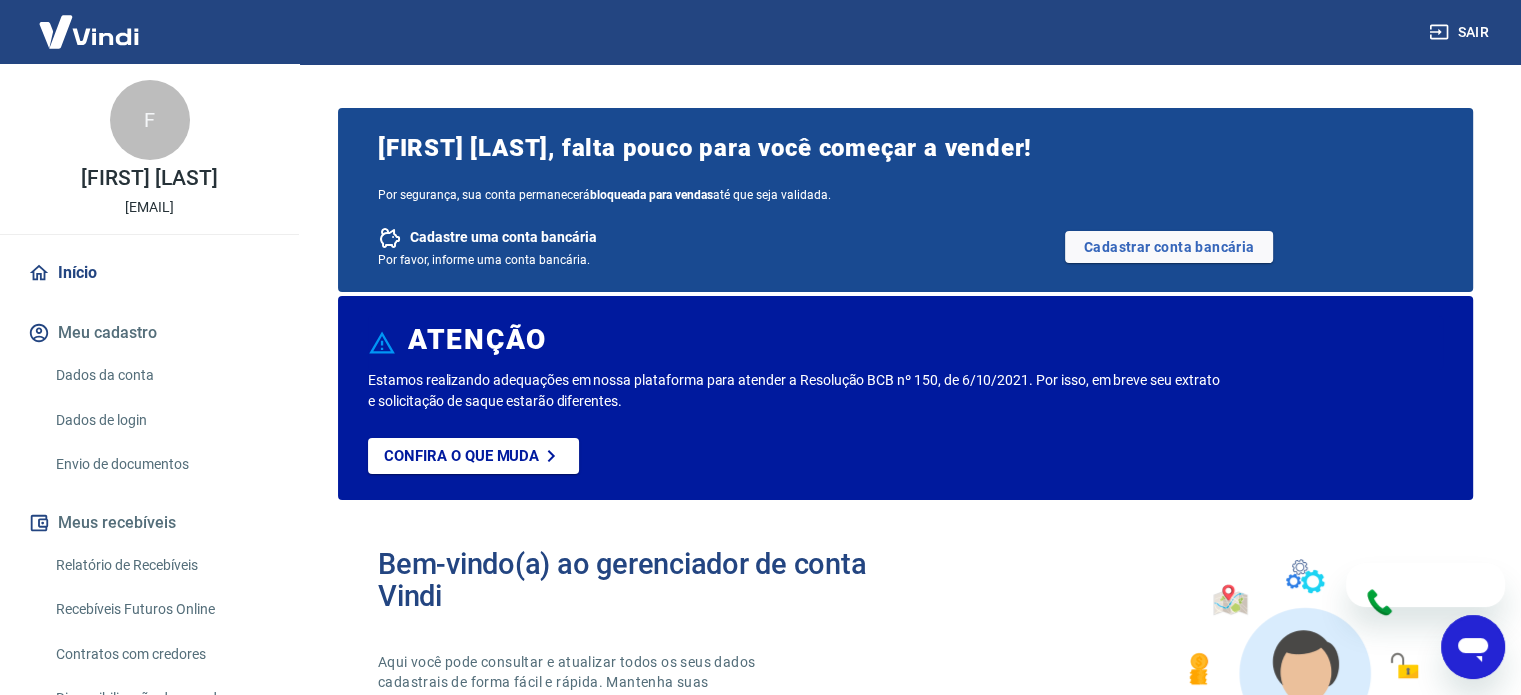 scroll, scrollTop: 0, scrollLeft: 0, axis: both 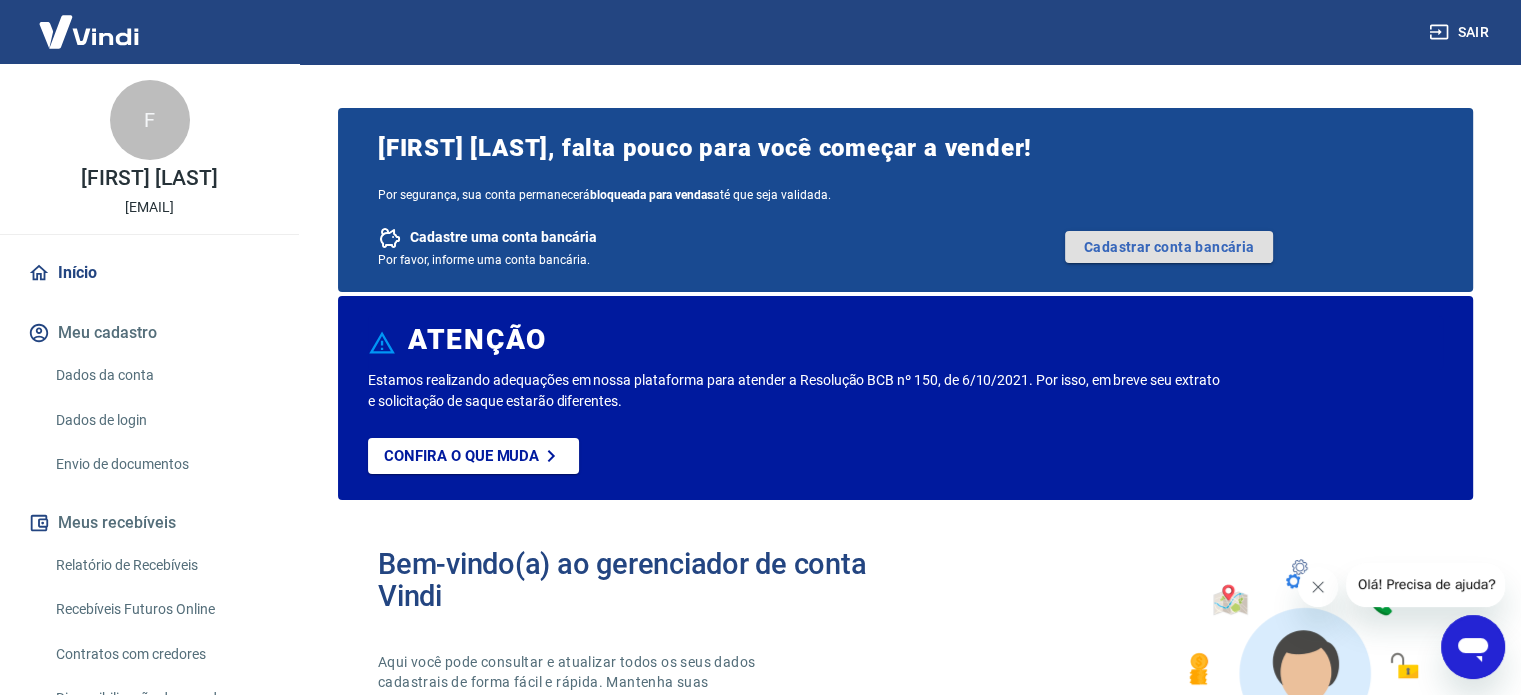 click on "Cadastrar conta bancária" at bounding box center [1169, 247] 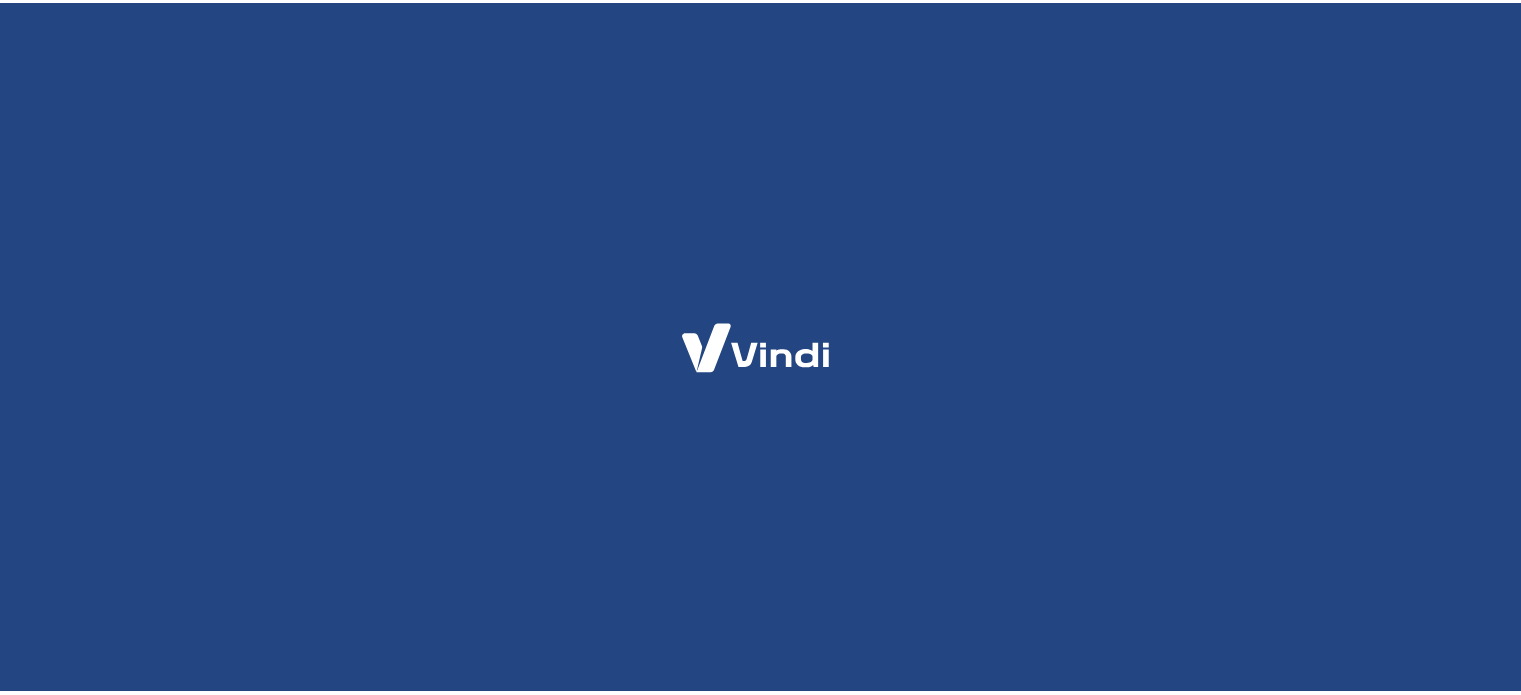 scroll, scrollTop: 0, scrollLeft: 0, axis: both 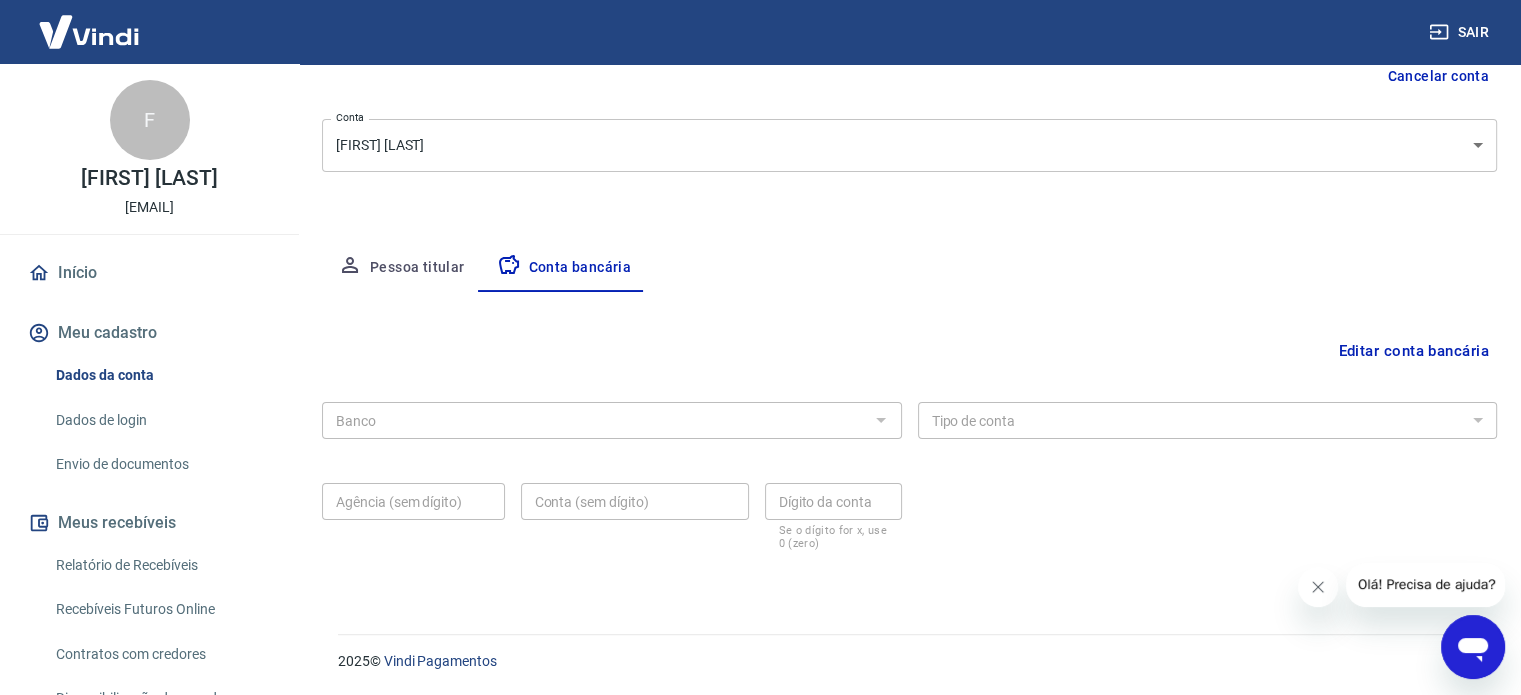 click at bounding box center (880, 420) 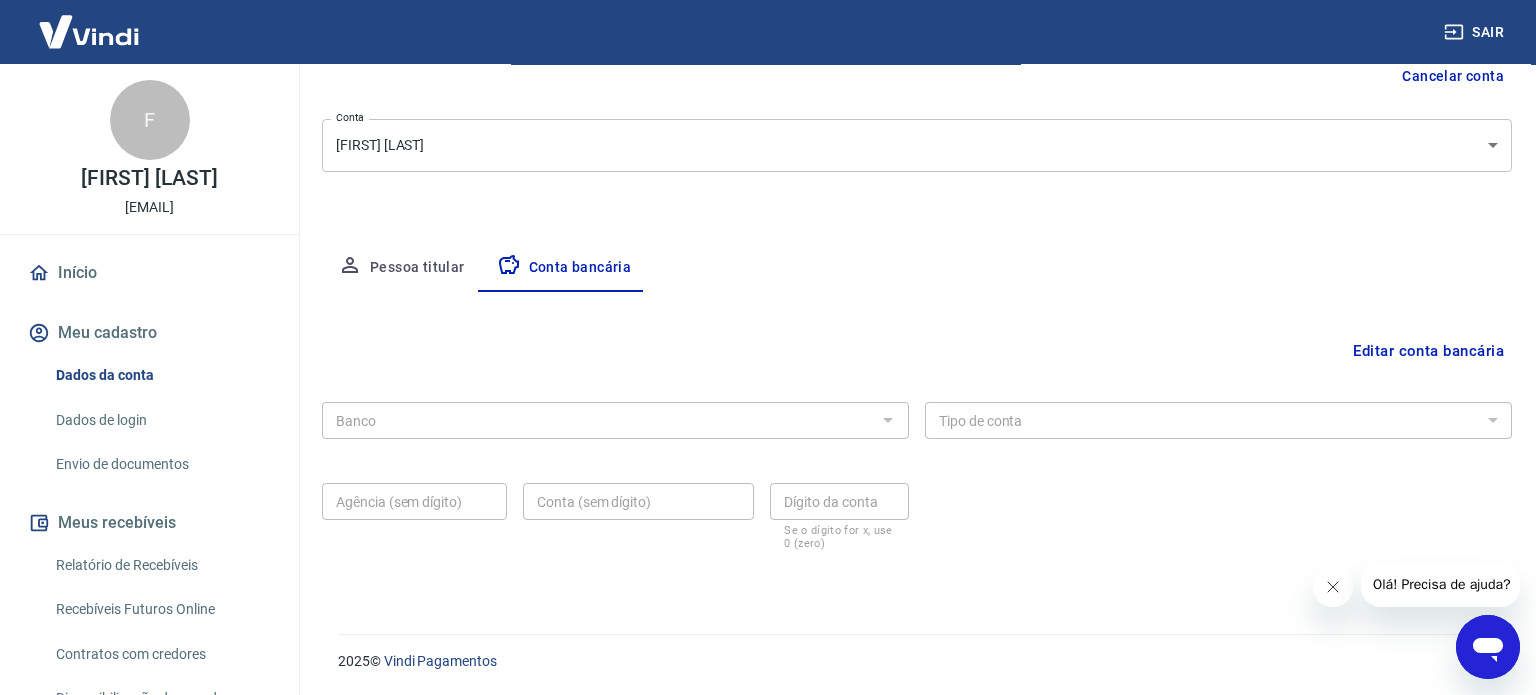 click on "Sair F [FIRST] [LAST] [EMAIL] Início Meu cadastro Dados da conta Dados de login Envio de documentos Meus recebíveis Relatório de Recebíveis Recebíveis Futuros Online Contratos com credores Disponibilização de agenda Segurança Fale conosco Meu cadastro / Dados cadastrais Dados cadastrais Cancelar conta Conta [FIRST] [LAST] [object Object] Conta Pessoa titular Conta bancária Editar conta bancária Banco Banco Tipo de conta Conta Corrente Conta Poupança Tipo de conta Agência (sem dígito) Agência (sem dígito) Conta (sem dígito) Conta (sem dígito) Dígito da conta Dígito da conta Se o dígito for x, use 0 (zero) Atenção Ao cadastrar uma nova conta bancária, faremos um crédito de valor simbólico na conta bancária informada. Este crédito é apenas para verificação de segurança e será feito automaticamente após a alteração da conta. Salvar Cancelar 2025 © Vindi Pagamentos" at bounding box center [768, 132] 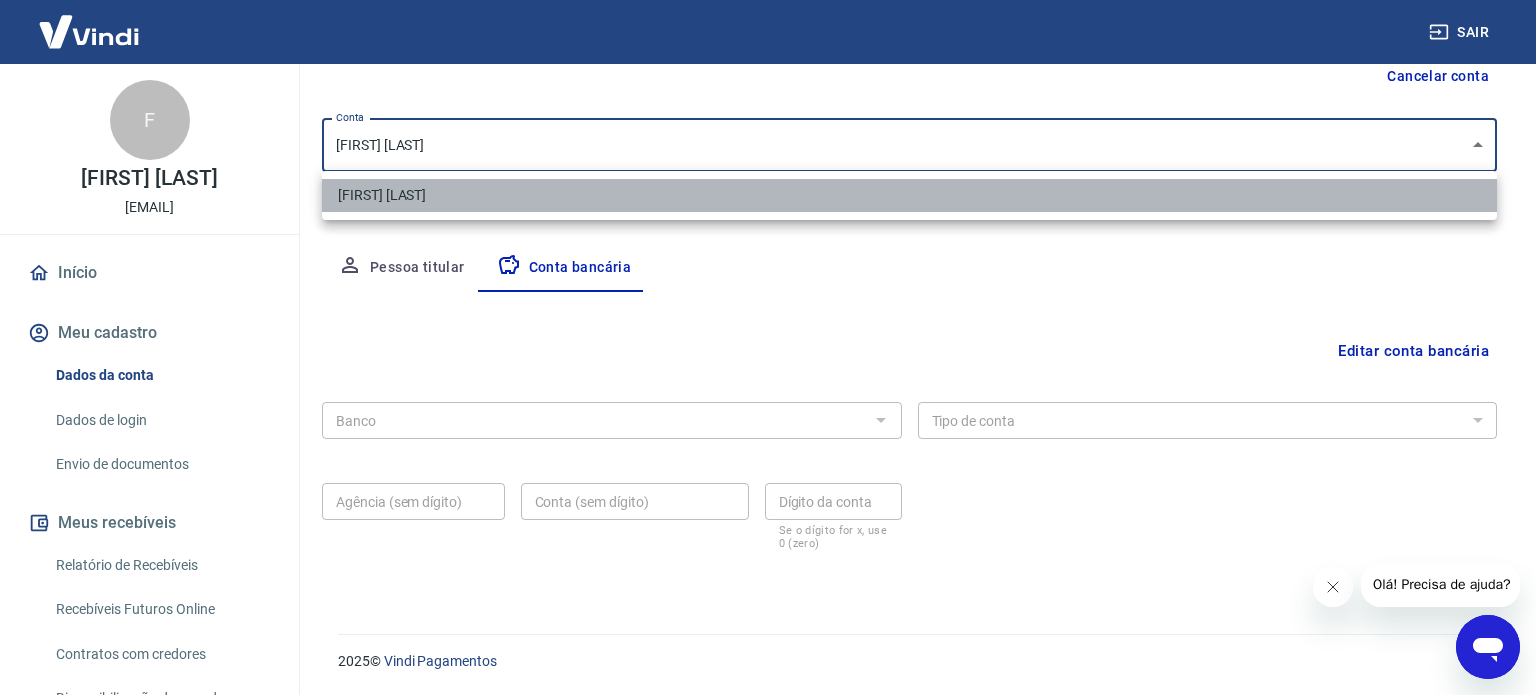 click on "[FIRST] [LAST]" at bounding box center (909, 195) 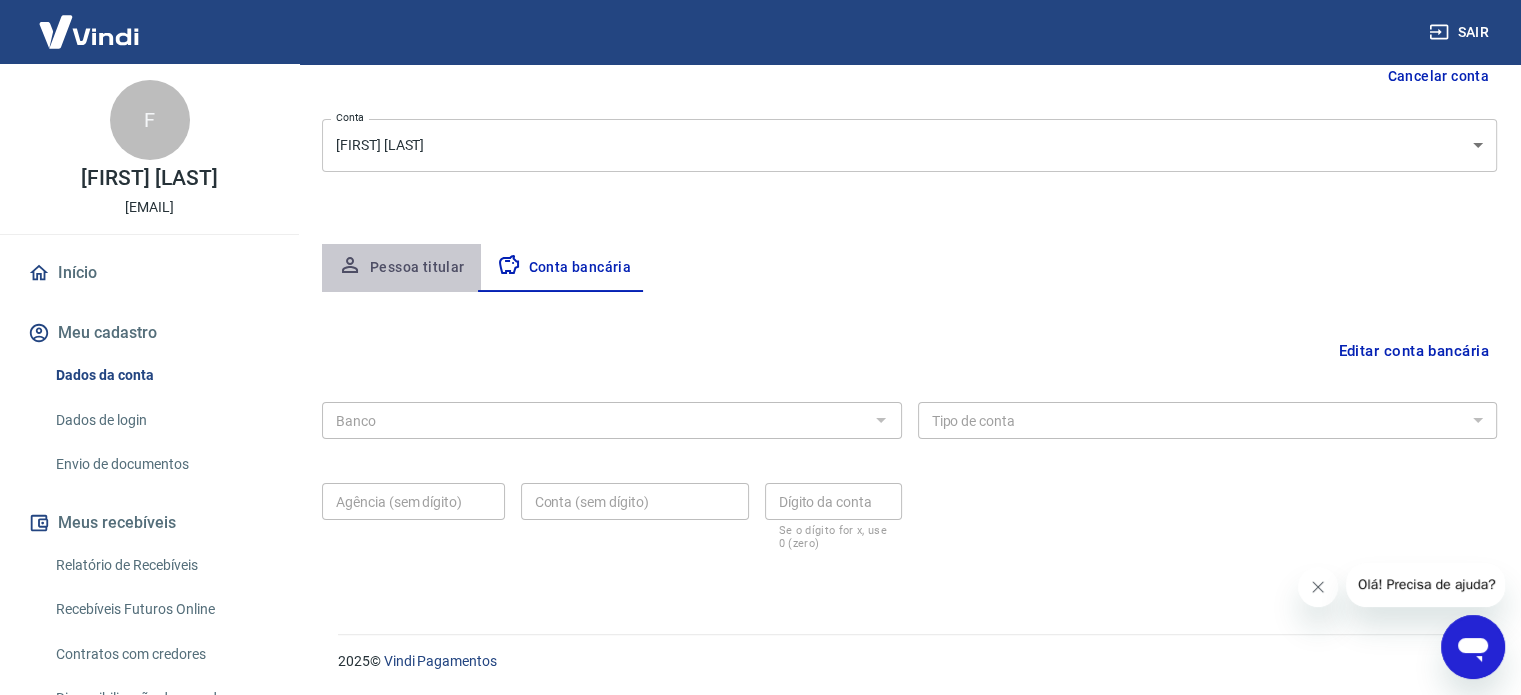 click on "Pessoa titular" at bounding box center [401, 268] 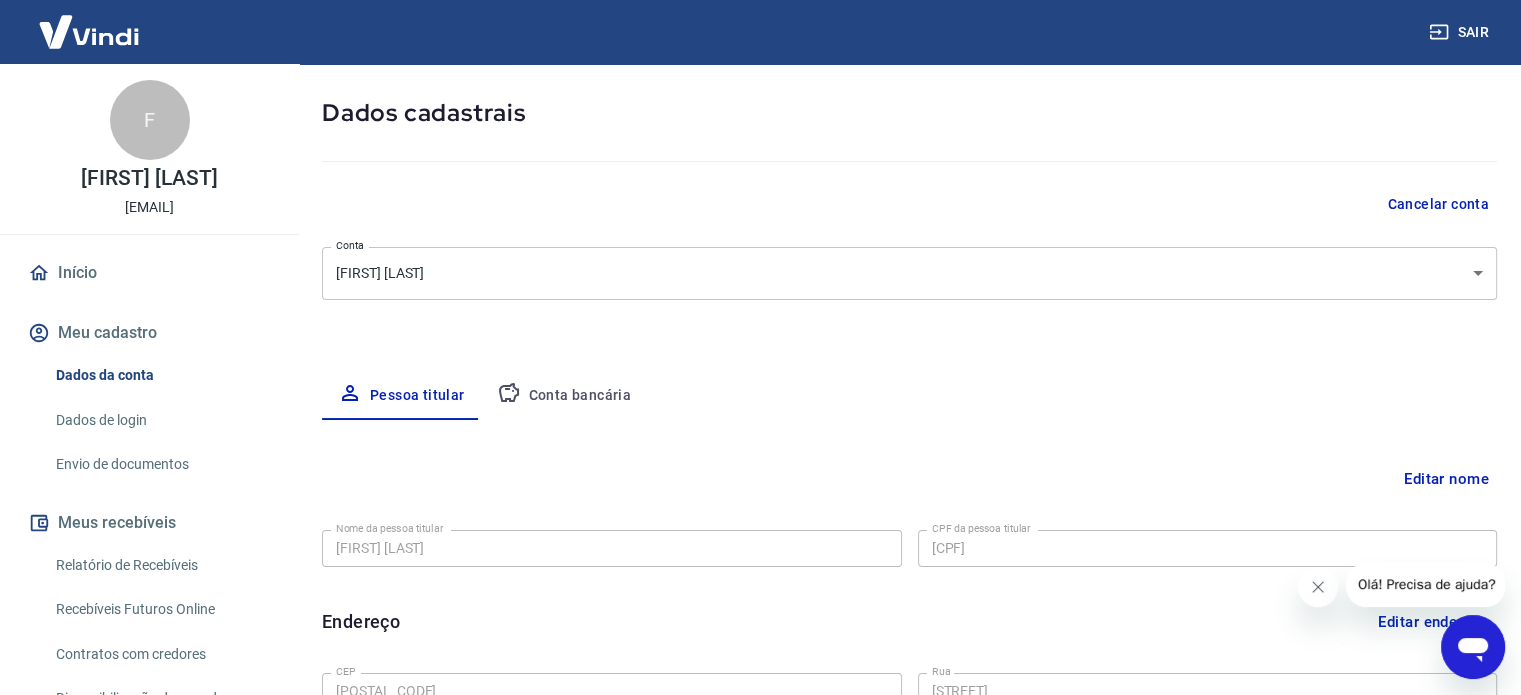 scroll, scrollTop: 84, scrollLeft: 0, axis: vertical 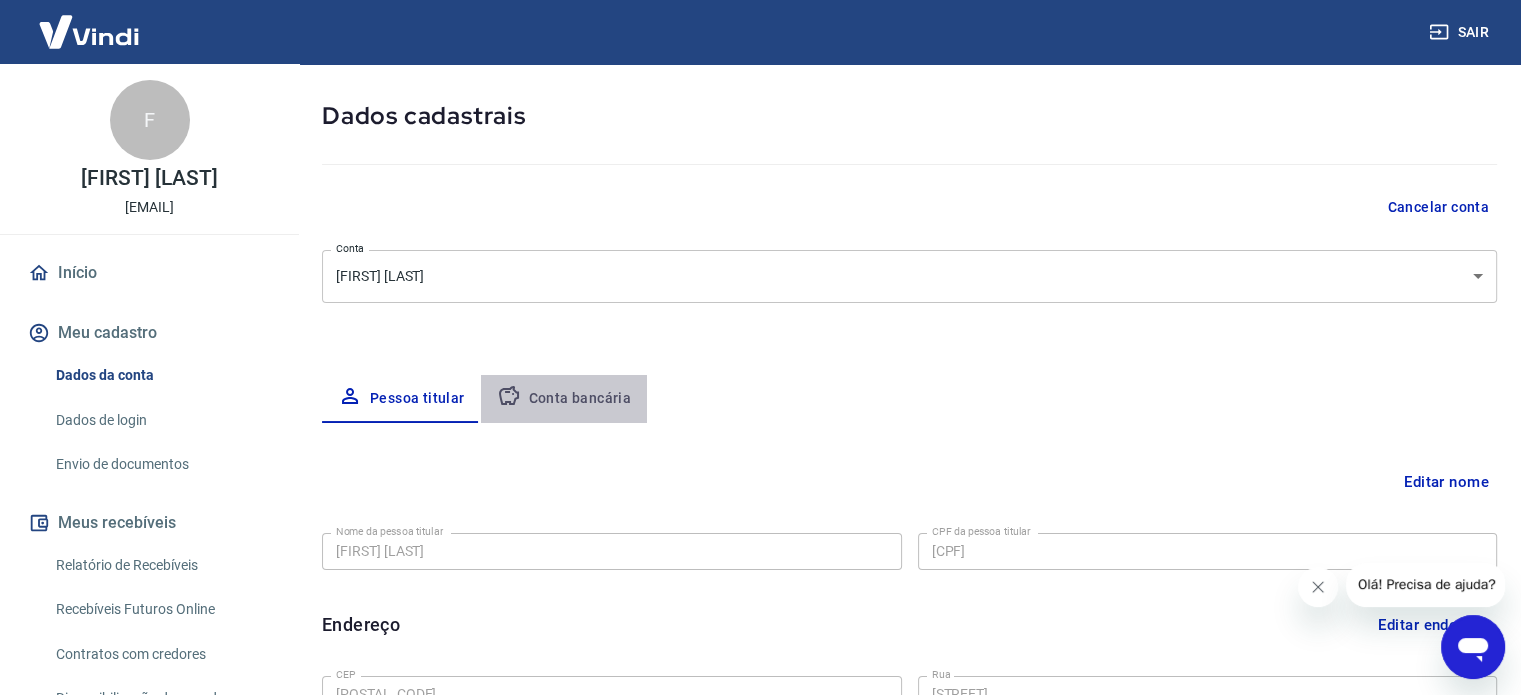 click on "Conta bancária" at bounding box center [564, 399] 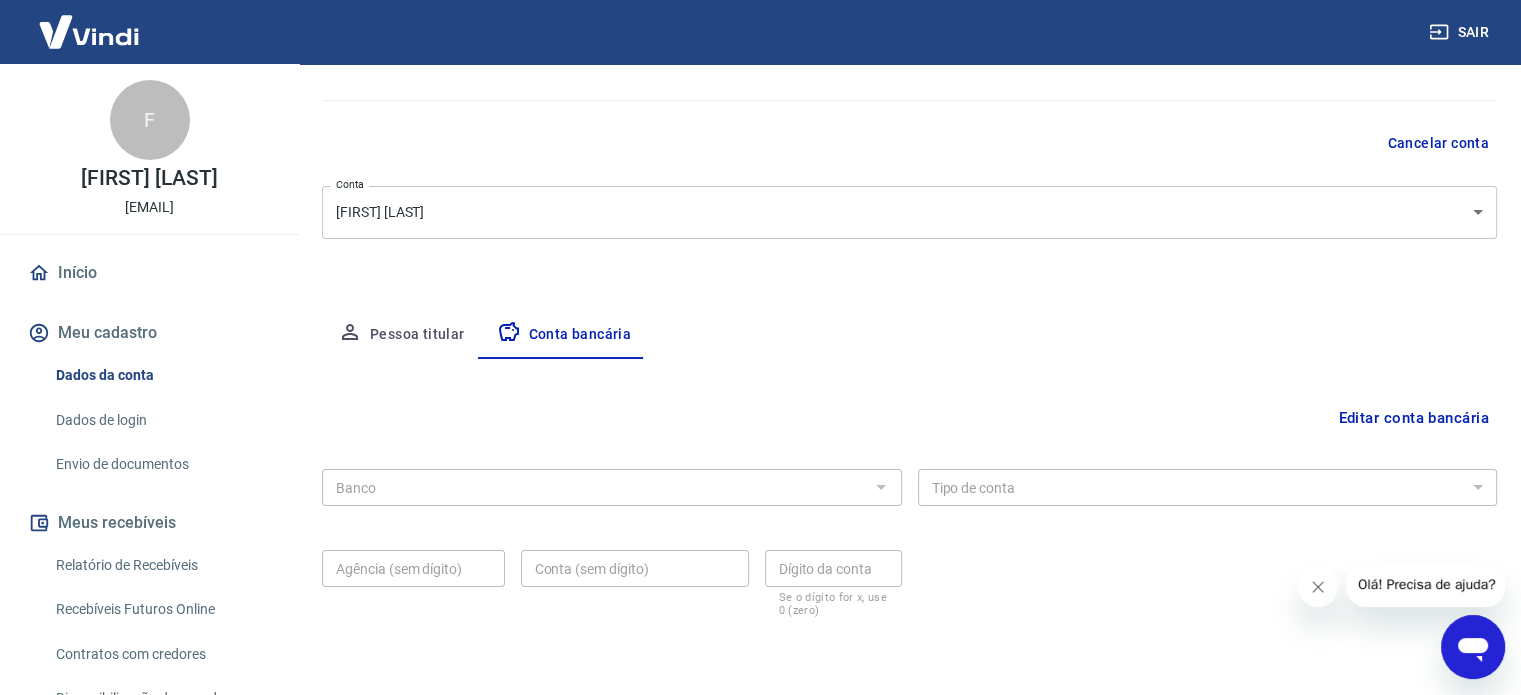 scroll, scrollTop: 215, scrollLeft: 0, axis: vertical 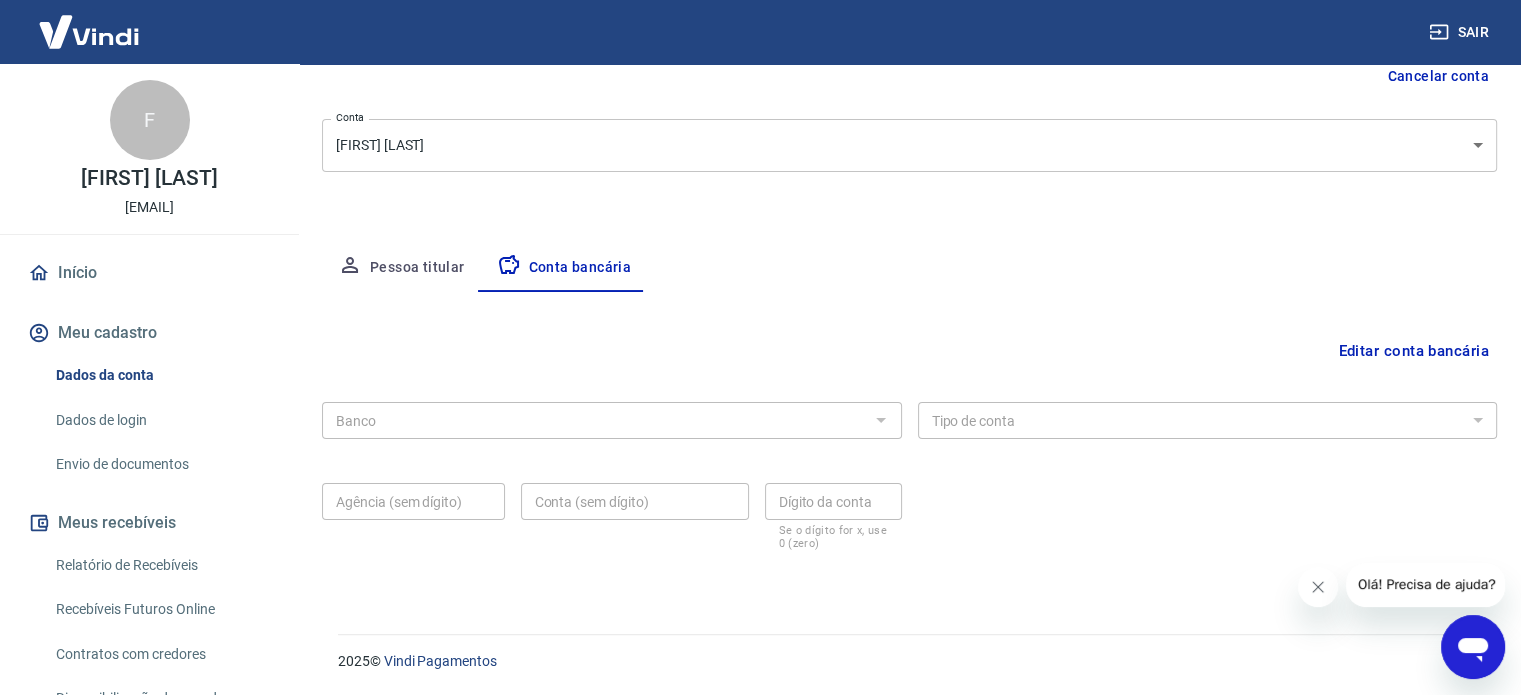 click at bounding box center [880, 420] 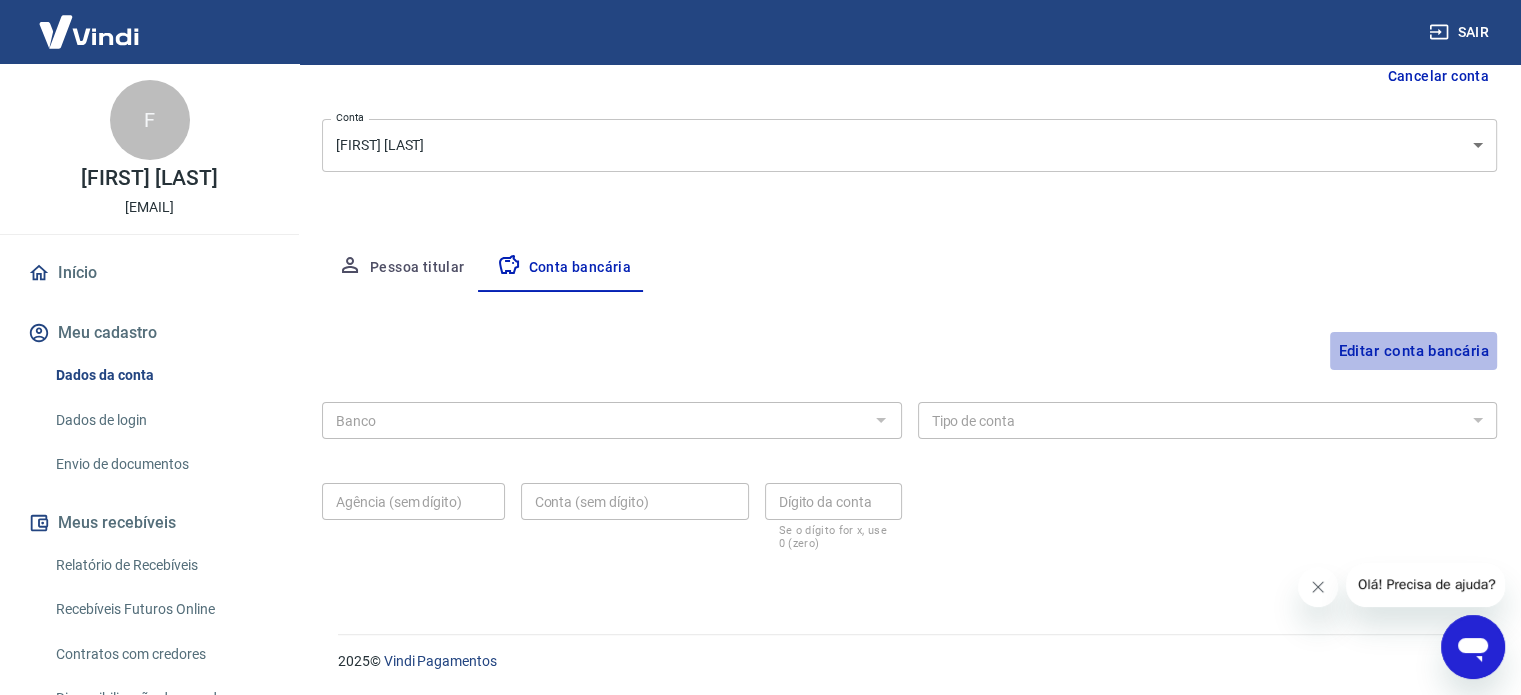 click on "Editar conta bancária" at bounding box center (1413, 351) 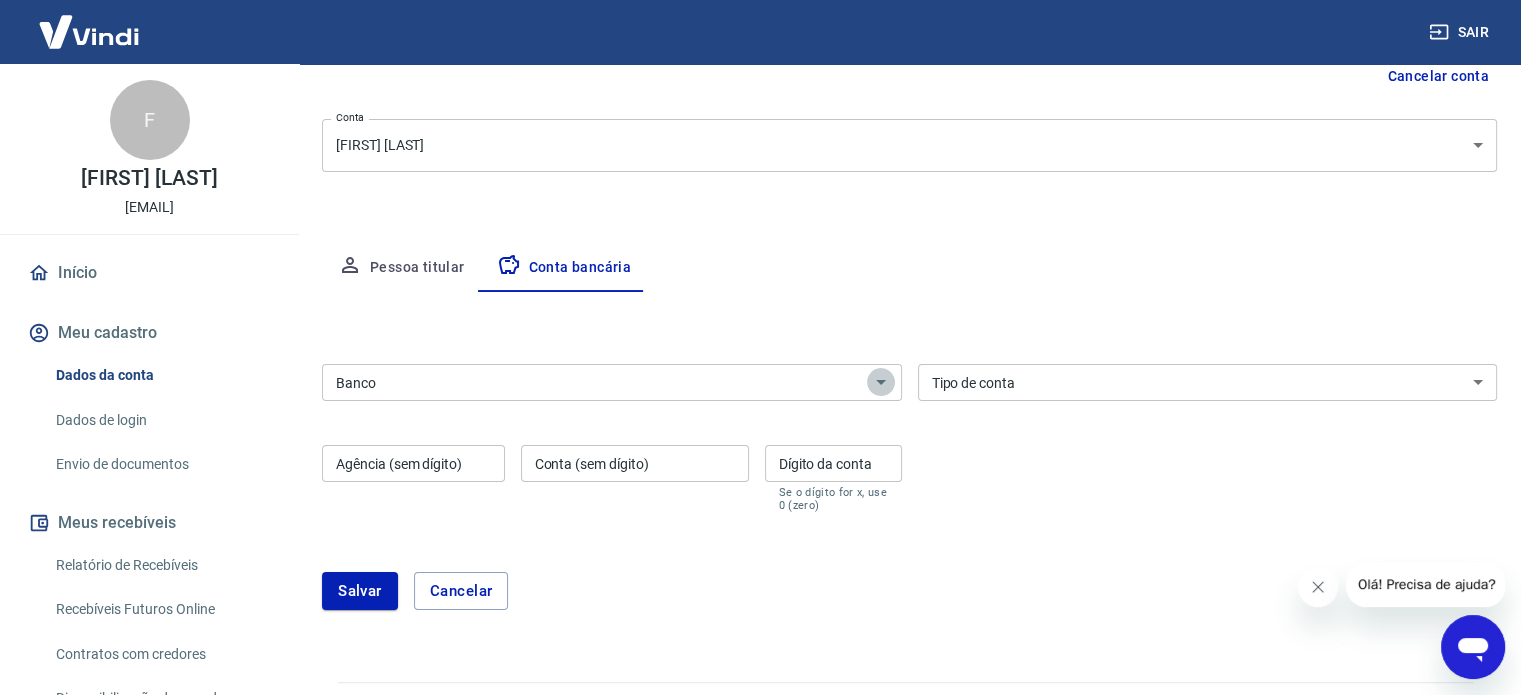 click 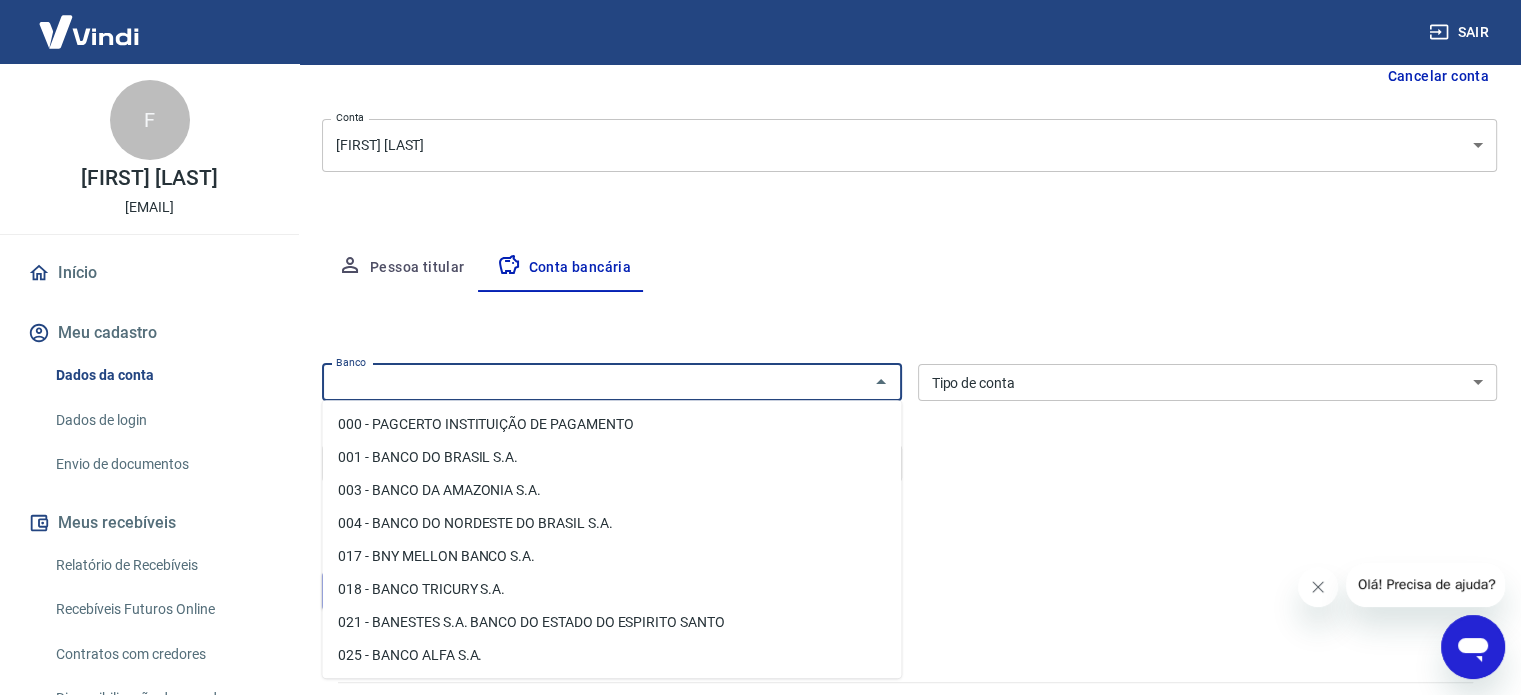 click on "001 - BANCO DO BRASIL S.A." at bounding box center (611, 457) 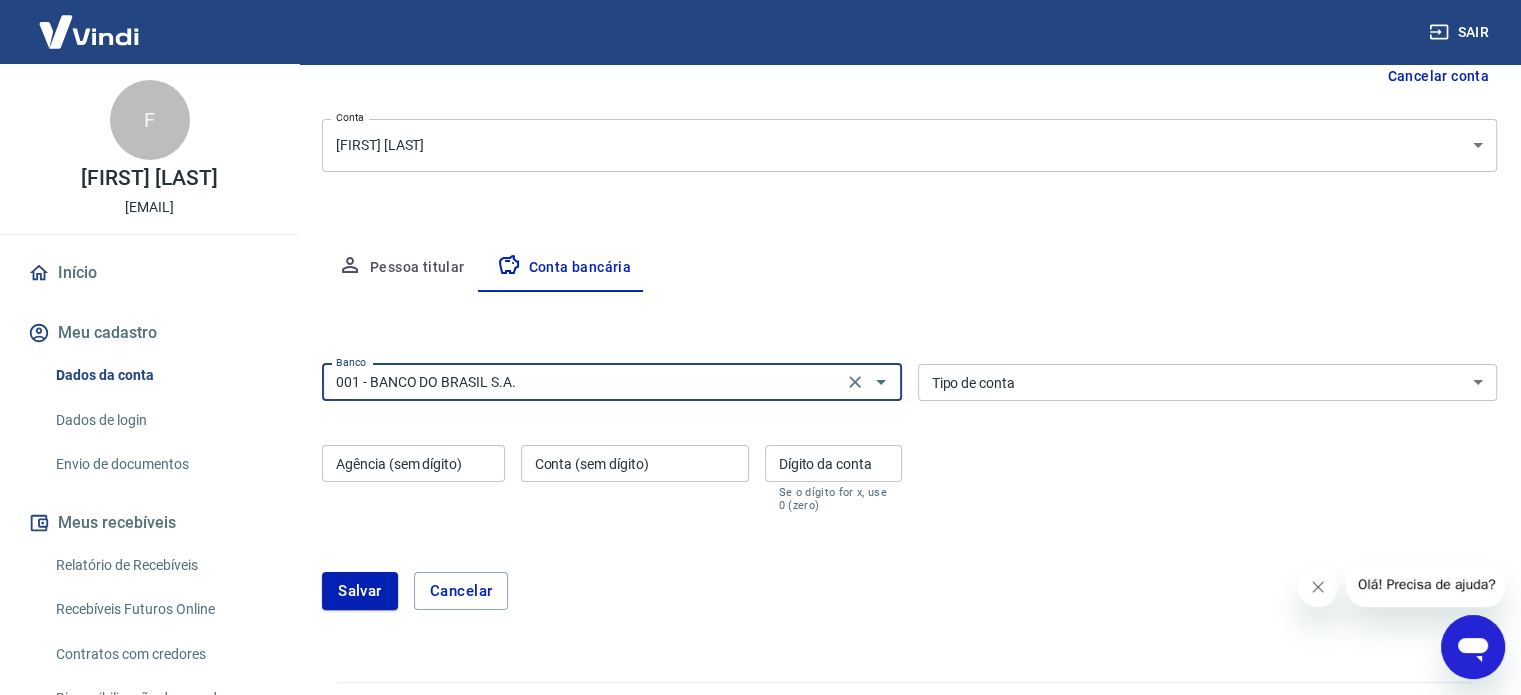 click on "Conta Corrente Conta Poupança" at bounding box center [1208, 382] 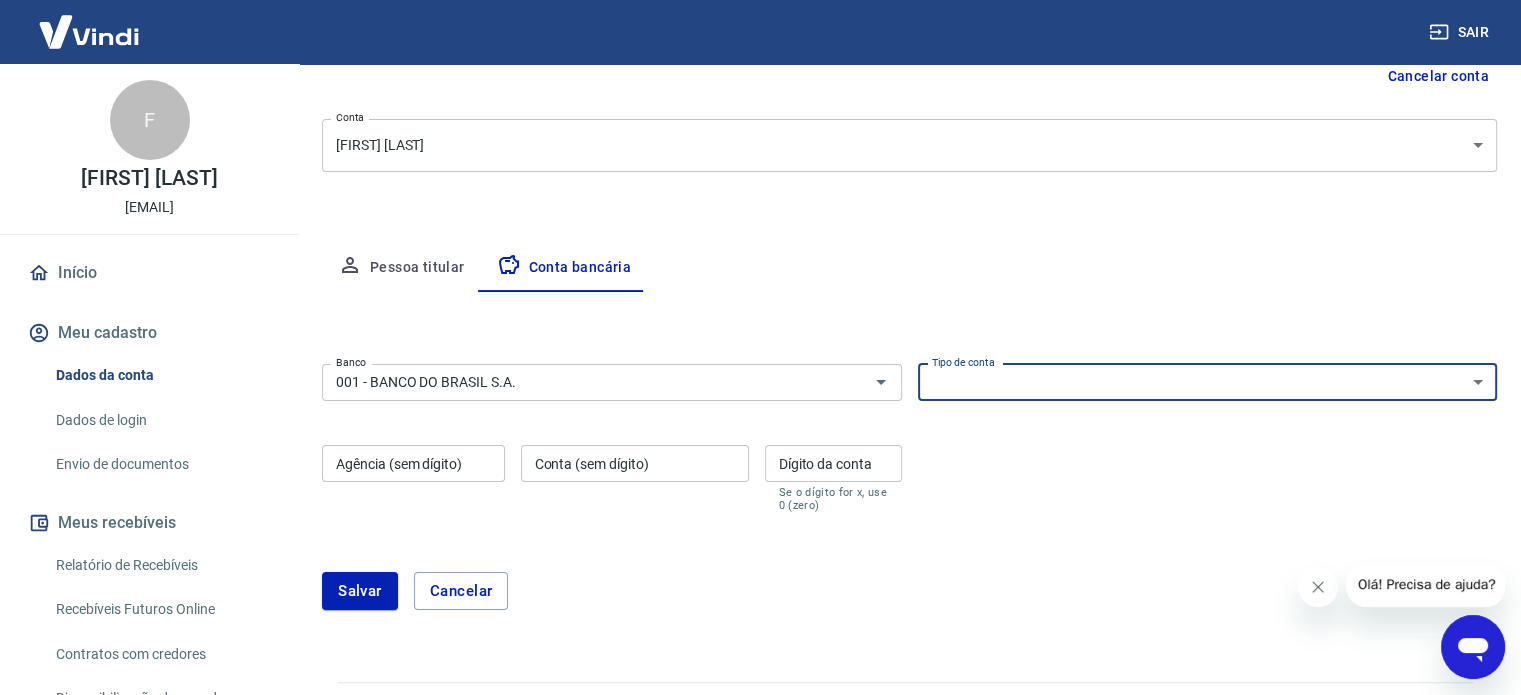 select on "1" 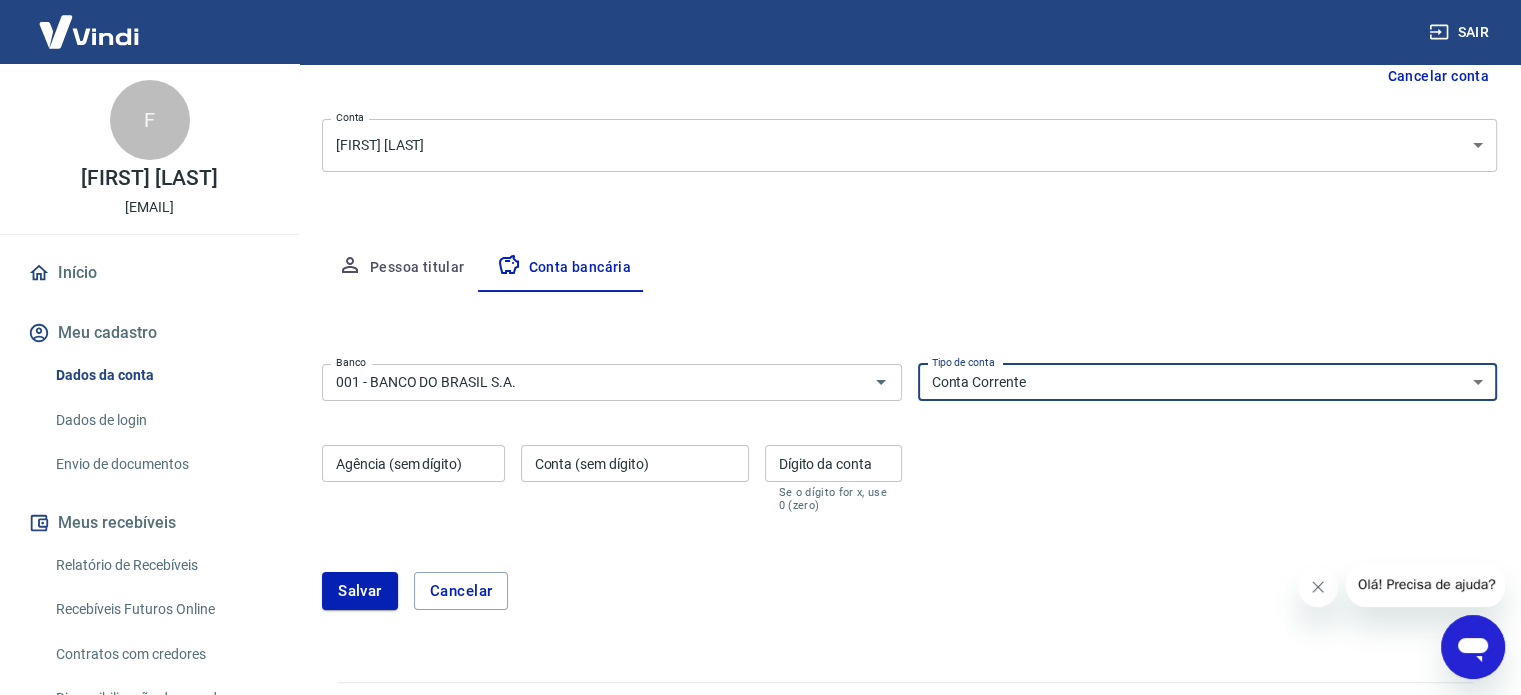 click on "Conta Corrente Conta Poupança" at bounding box center [1208, 382] 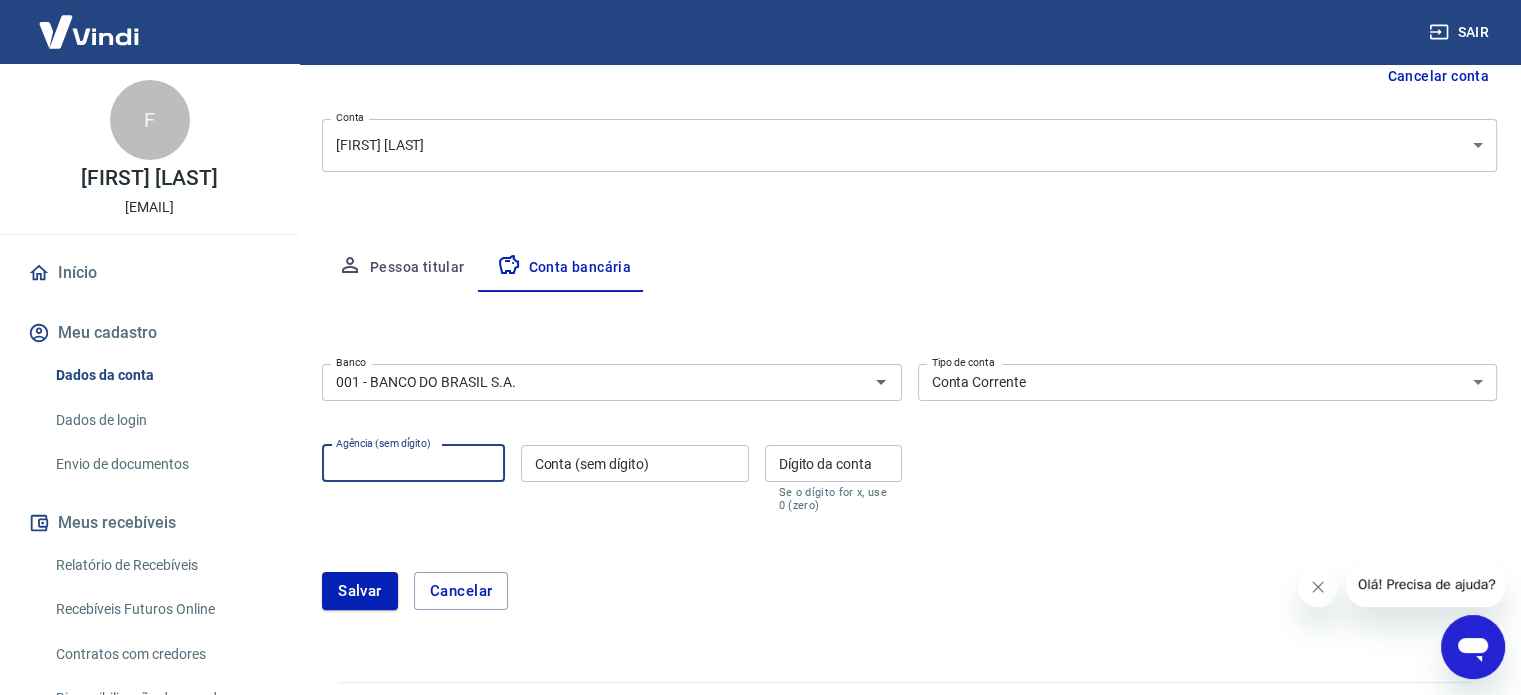 click on "Agência (sem dígito)" at bounding box center [413, 463] 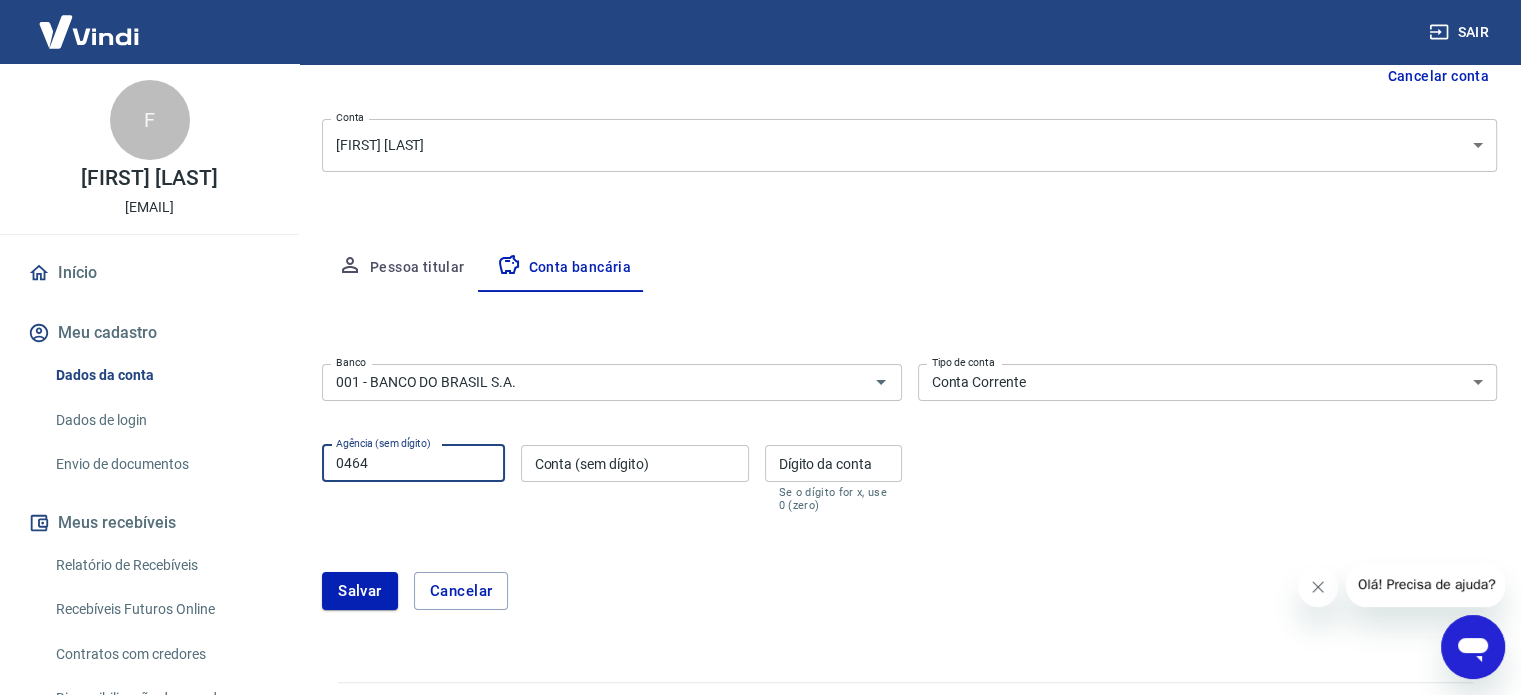 type on "0464" 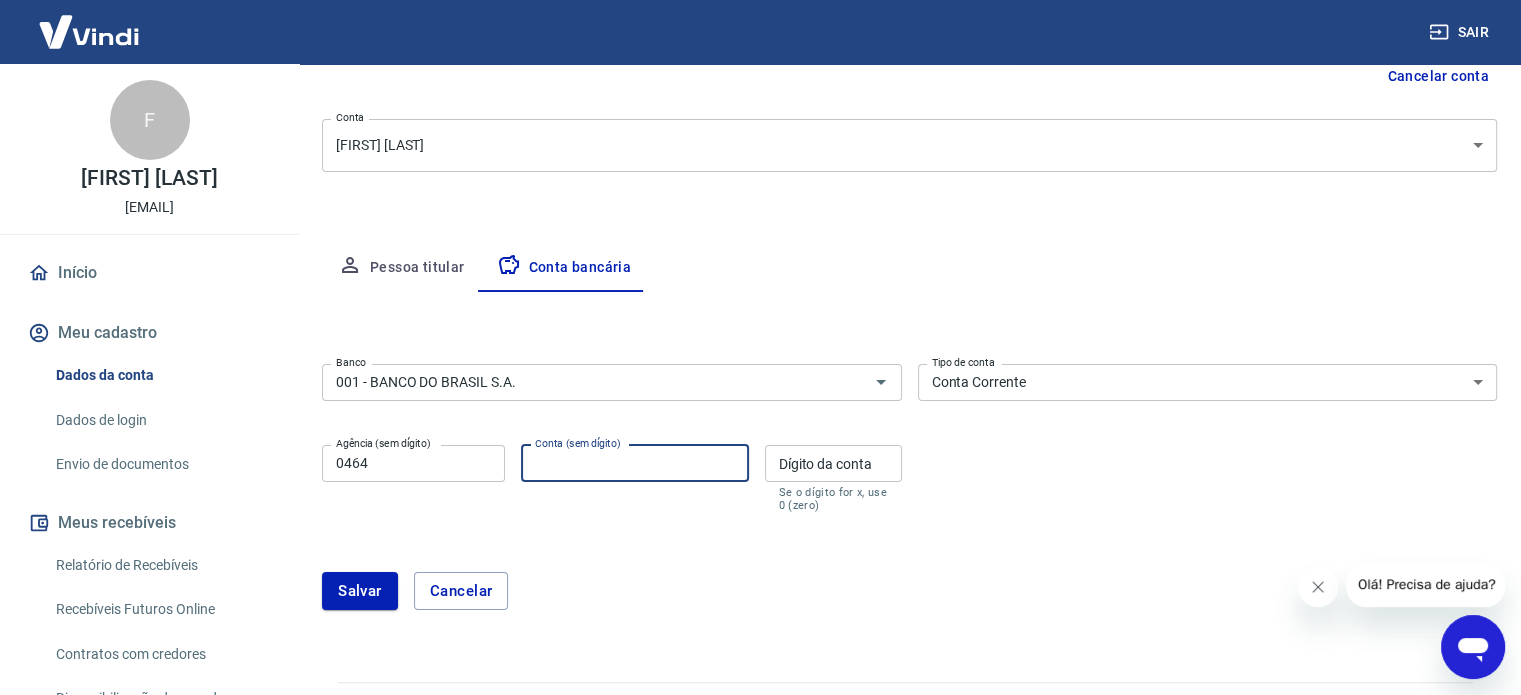 click on "Conta (sem dígito)" at bounding box center [635, 463] 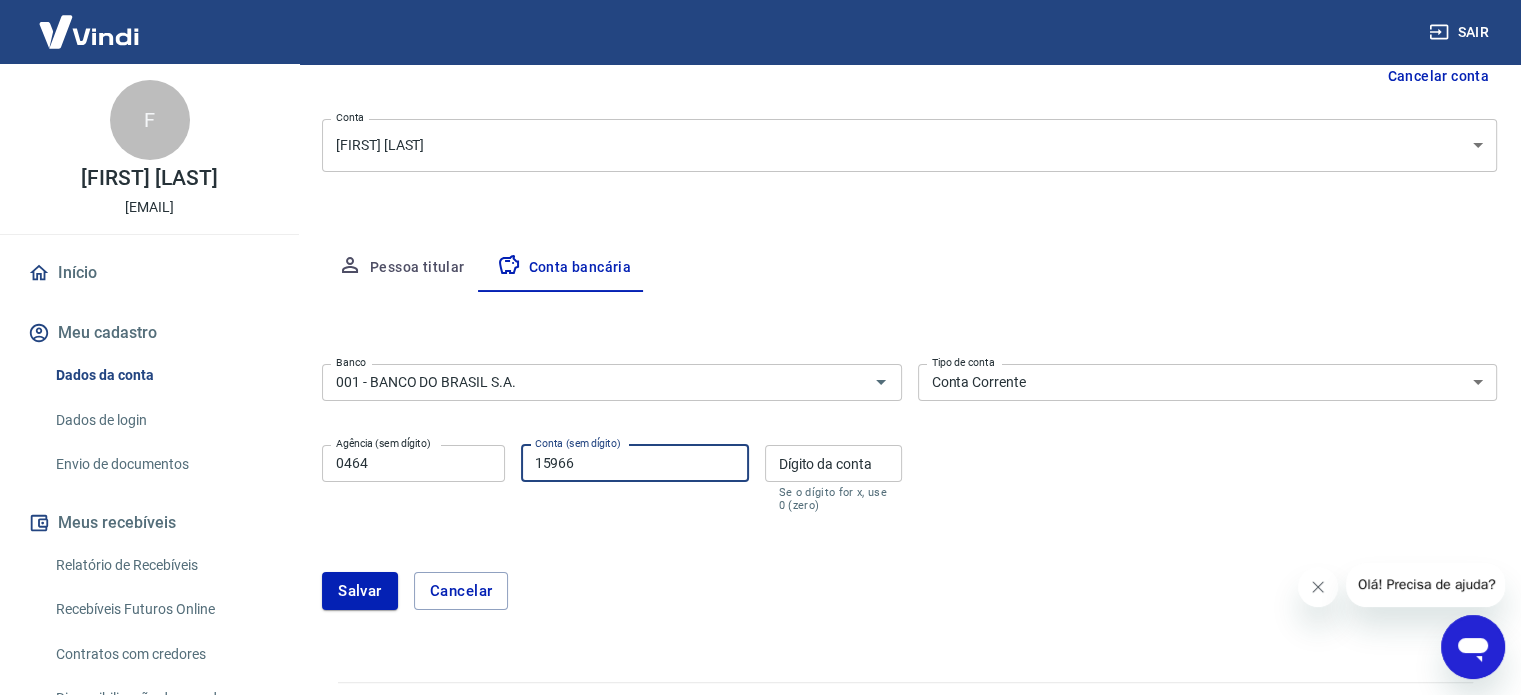 type on "15966" 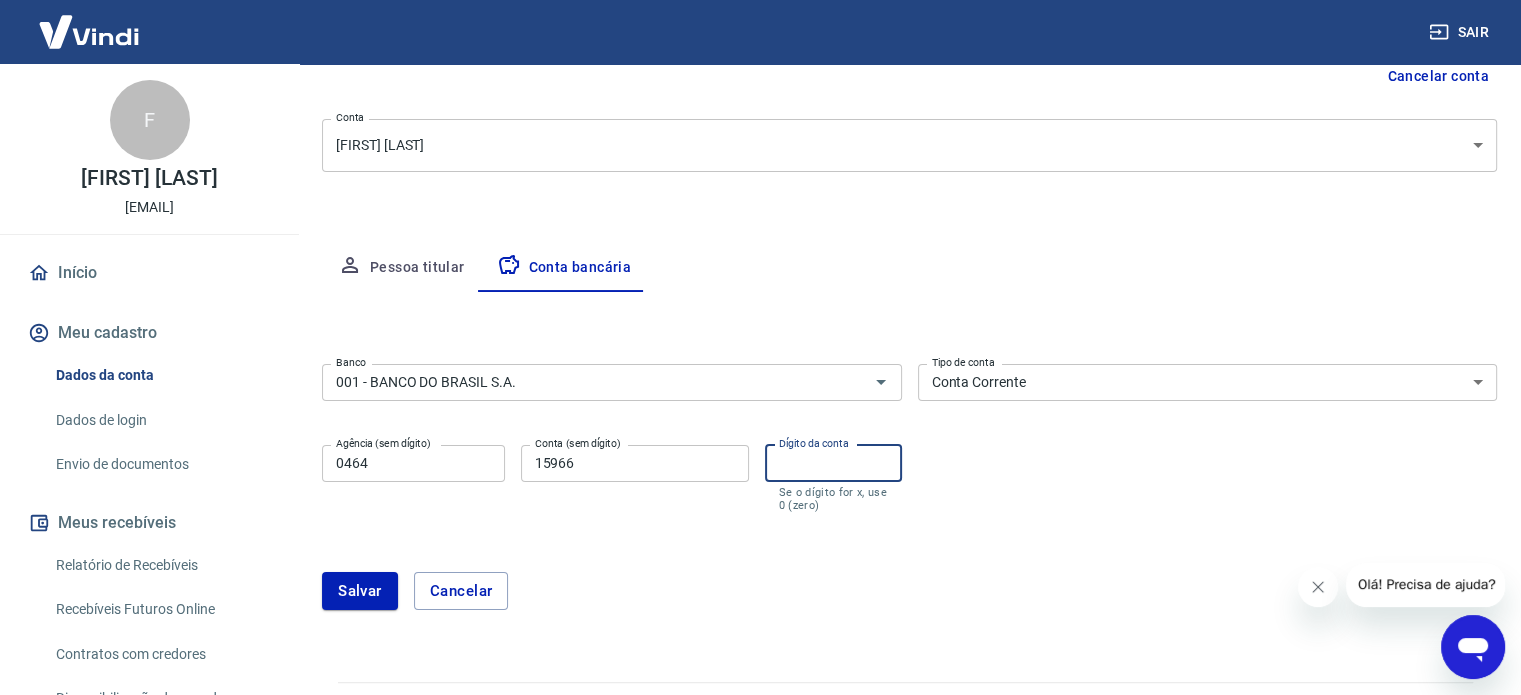 click on "Dígito da conta" at bounding box center [833, 463] 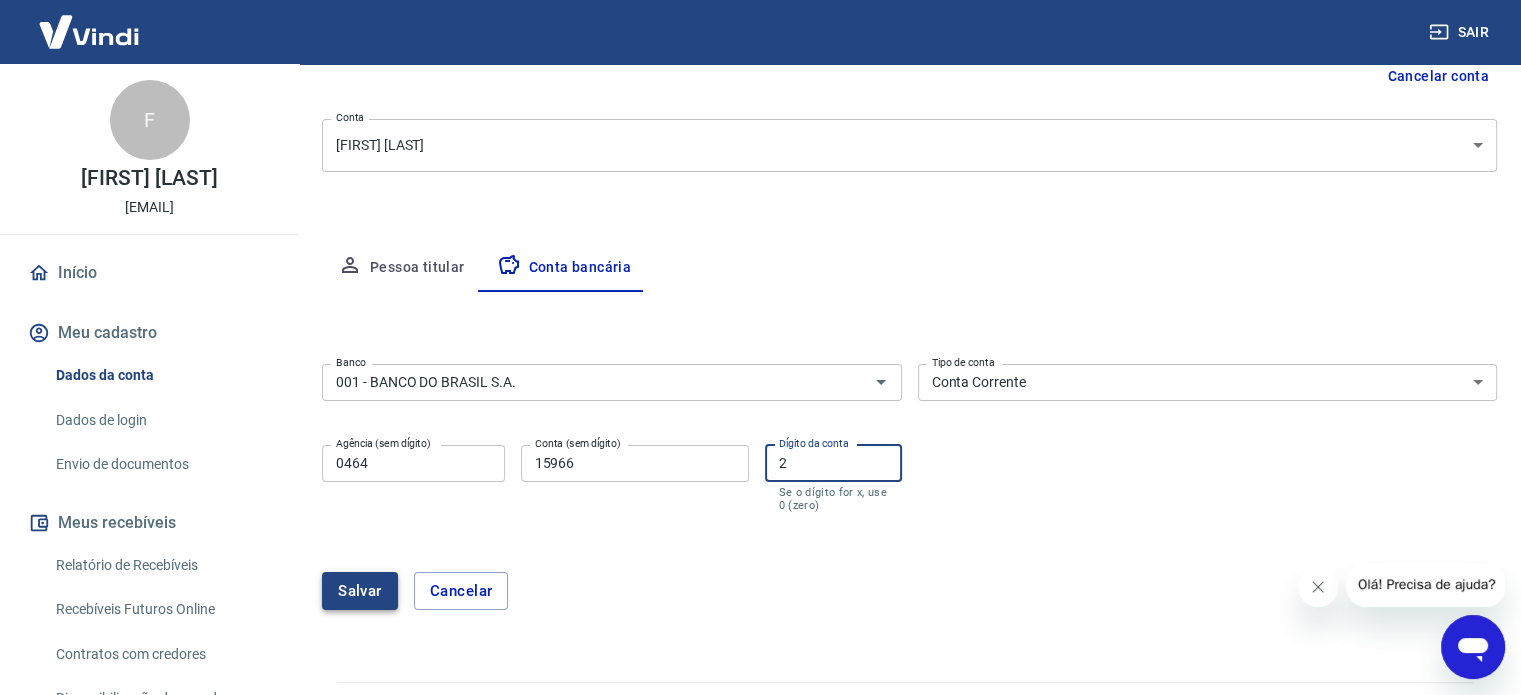 type on "2" 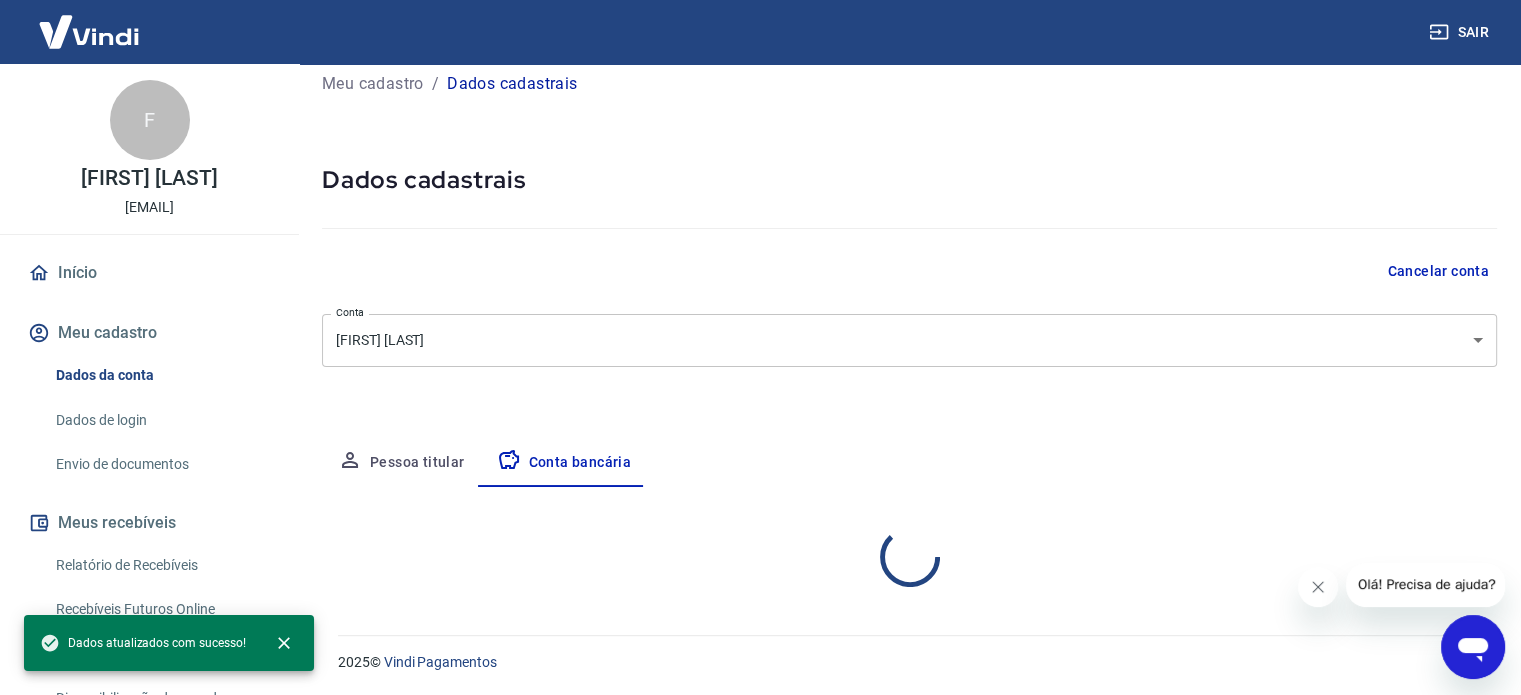 select on "1" 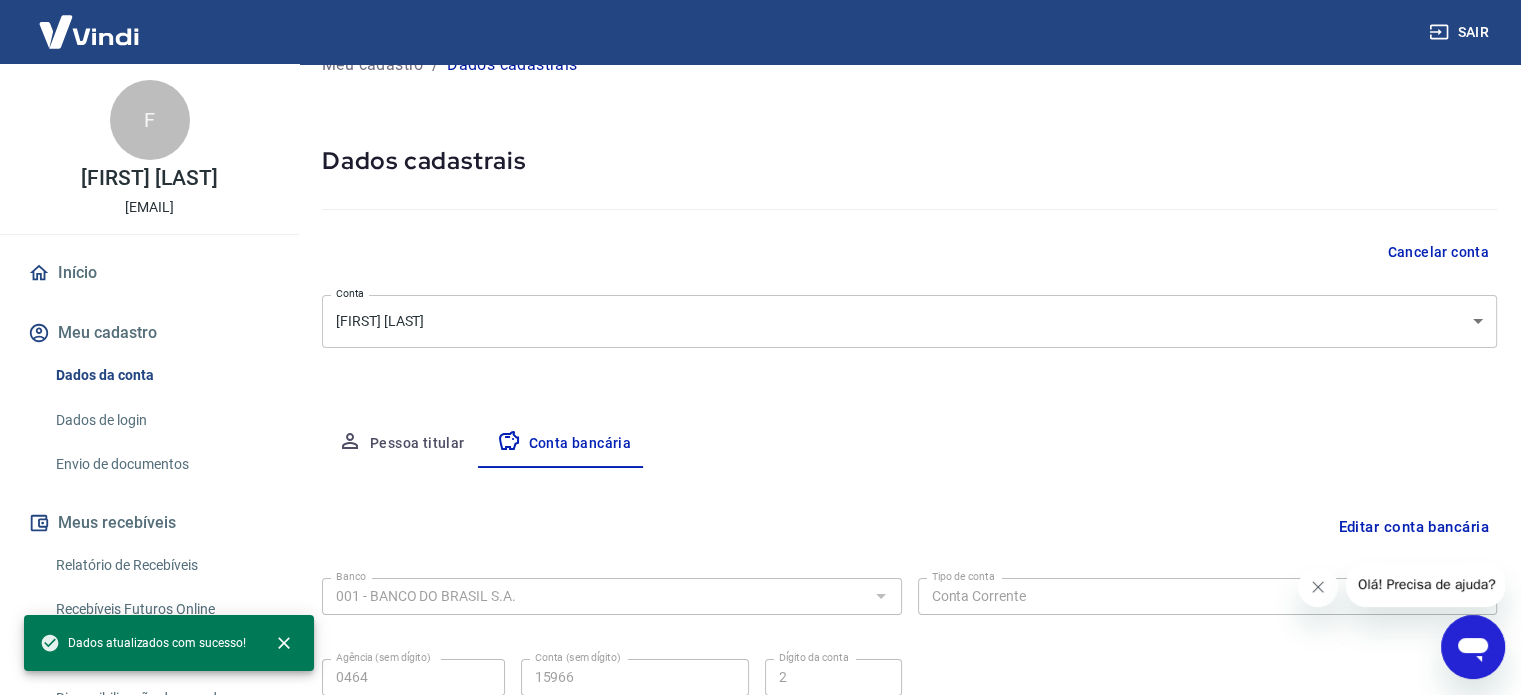 scroll, scrollTop: 0, scrollLeft: 0, axis: both 